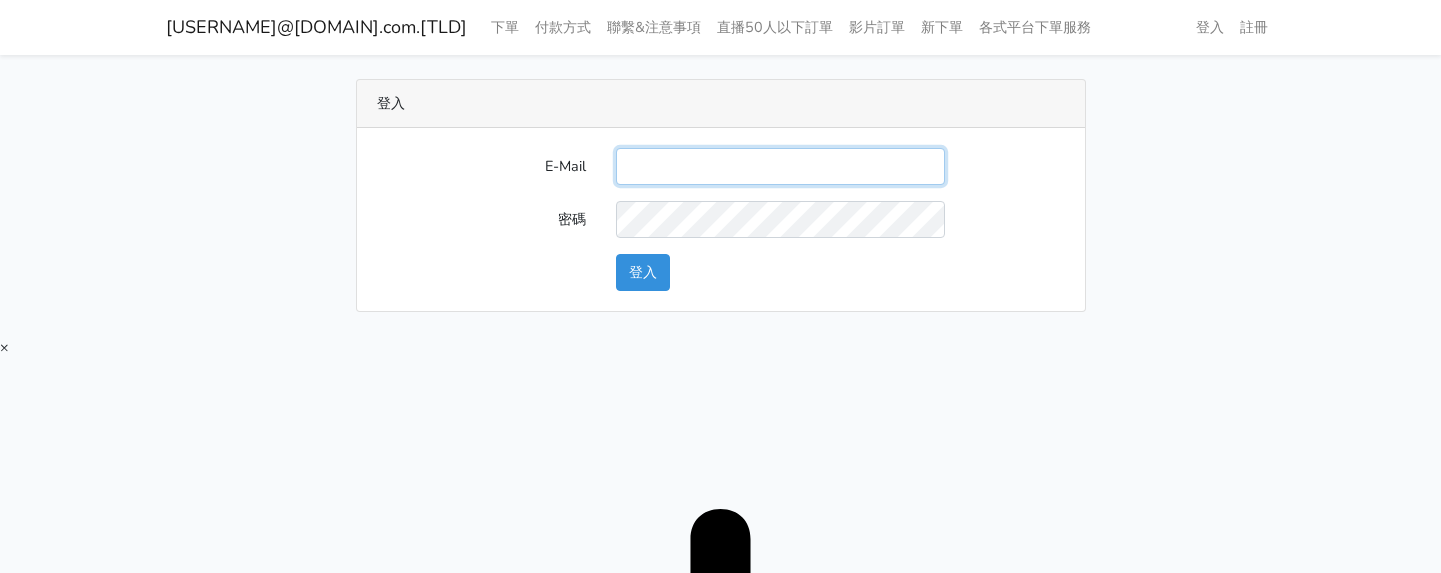 scroll, scrollTop: 0, scrollLeft: 0, axis: both 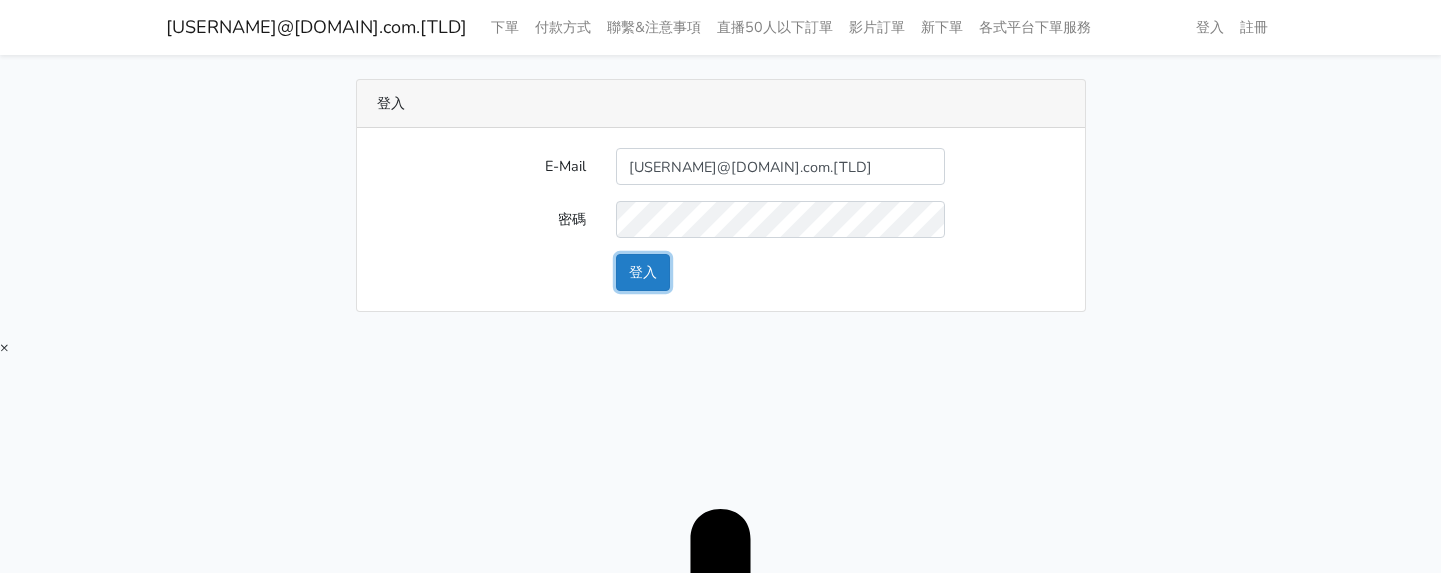 click on "登入" at bounding box center (643, 272) 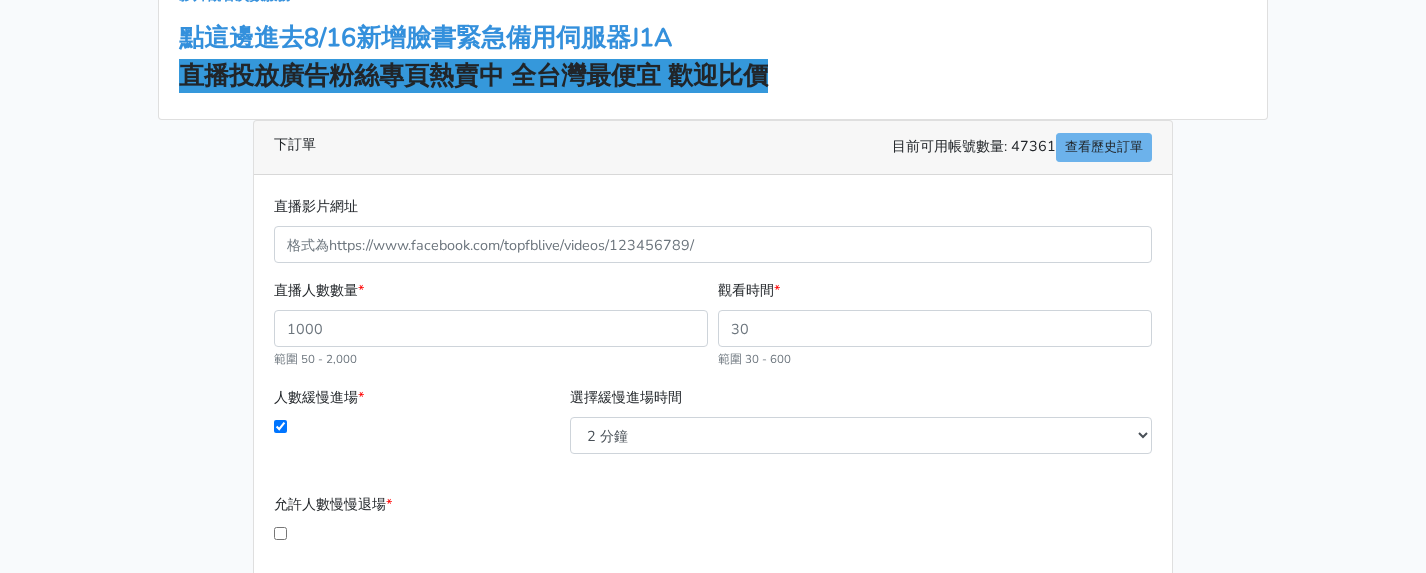 scroll, scrollTop: 100, scrollLeft: 0, axis: vertical 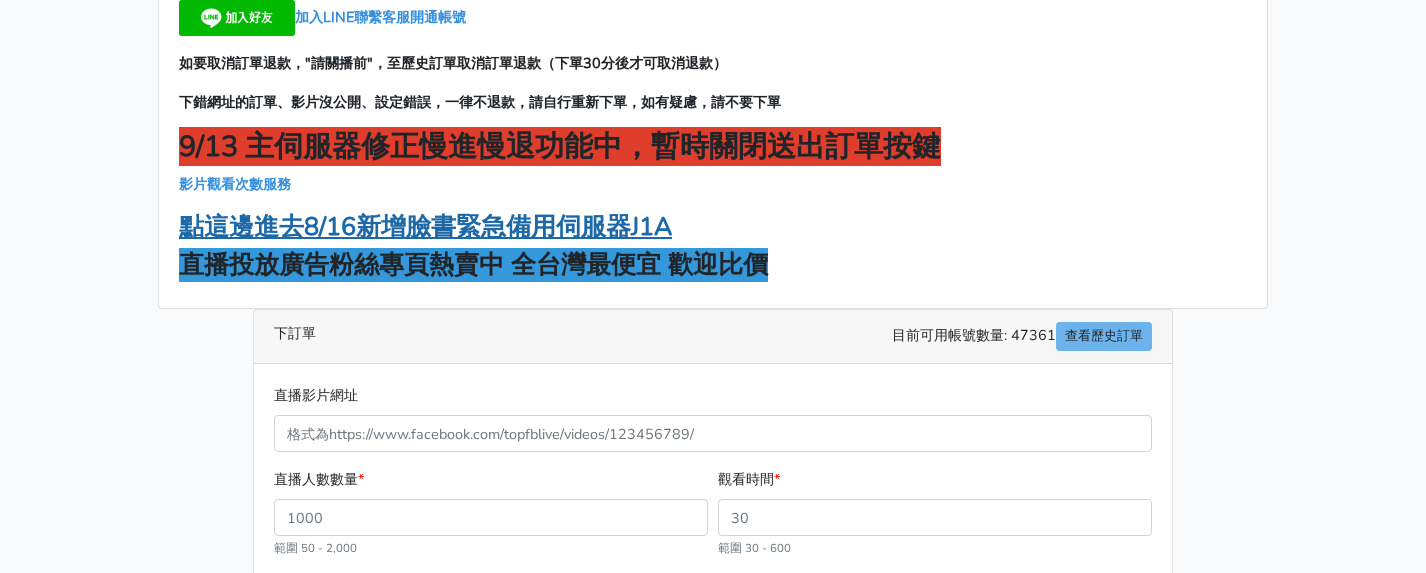 click on "點這邊進去8/16新增臉書緊急備用伺服器J1A" at bounding box center [425, 227] 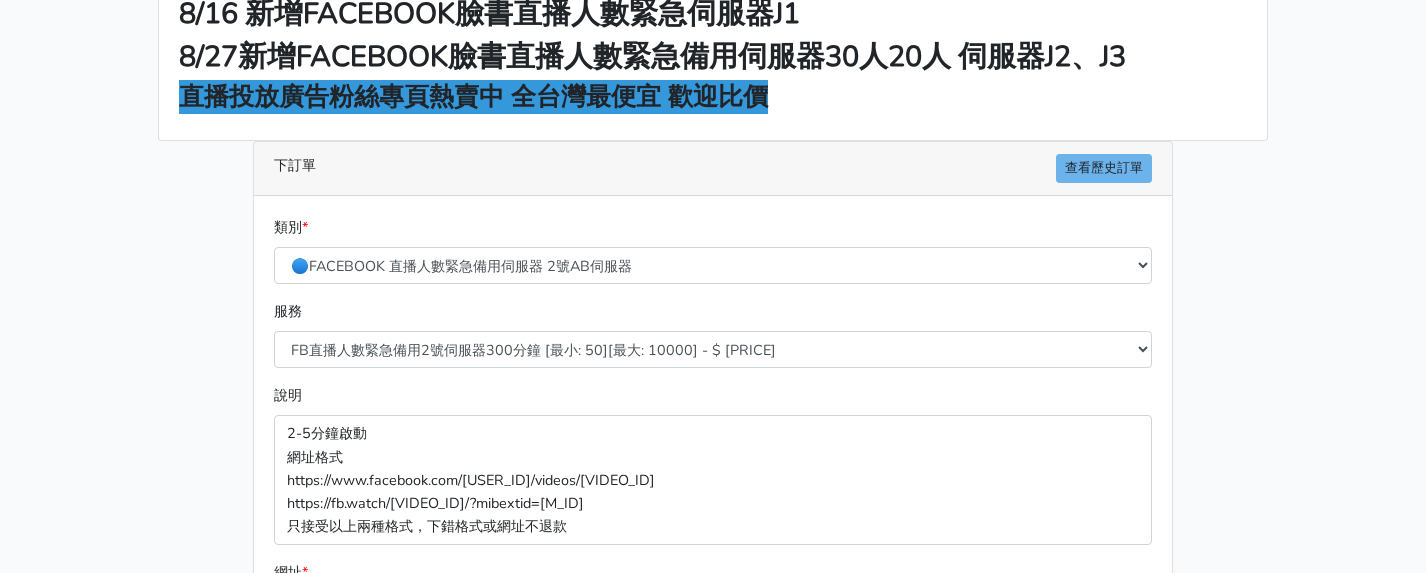 scroll, scrollTop: 200, scrollLeft: 0, axis: vertical 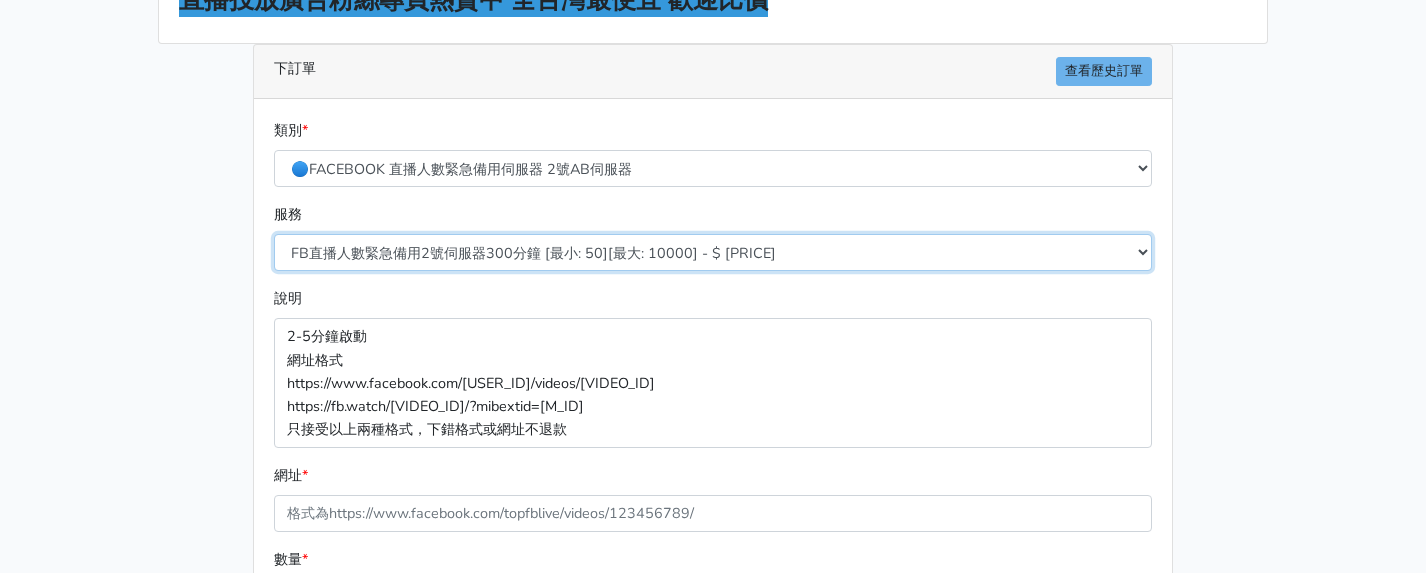 drag, startPoint x: 524, startPoint y: 255, endPoint x: 529, endPoint y: 306, distance: 51.24451 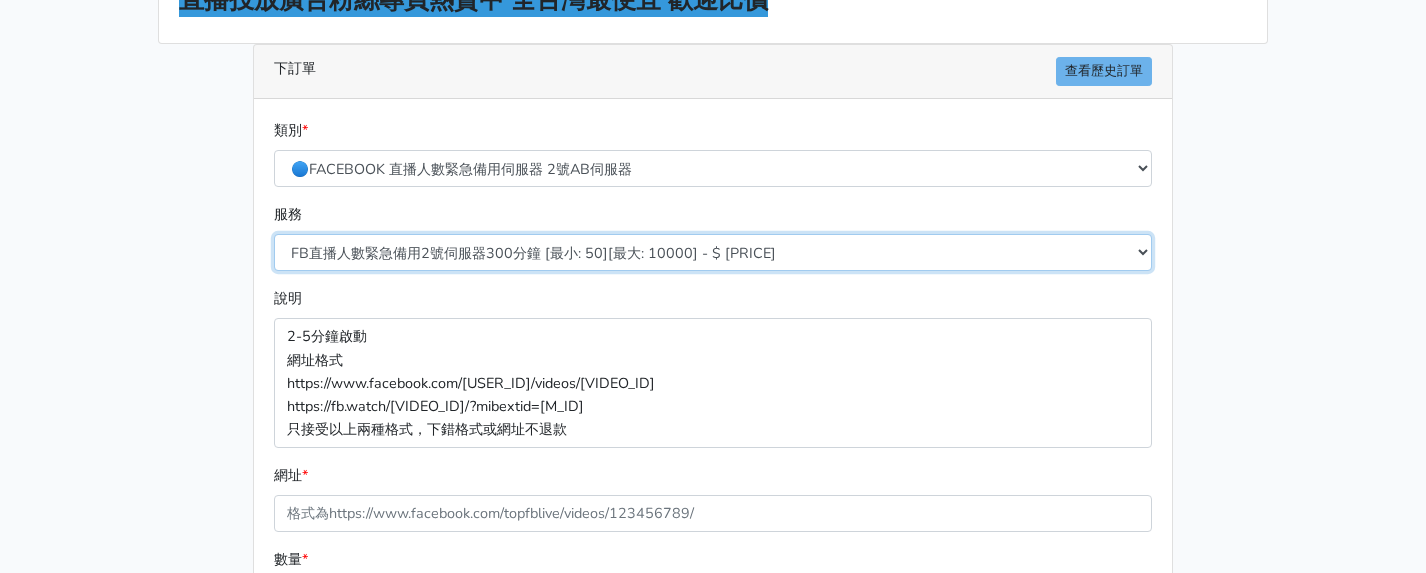 drag, startPoint x: 544, startPoint y: 259, endPoint x: 553, endPoint y: 270, distance: 14.21267 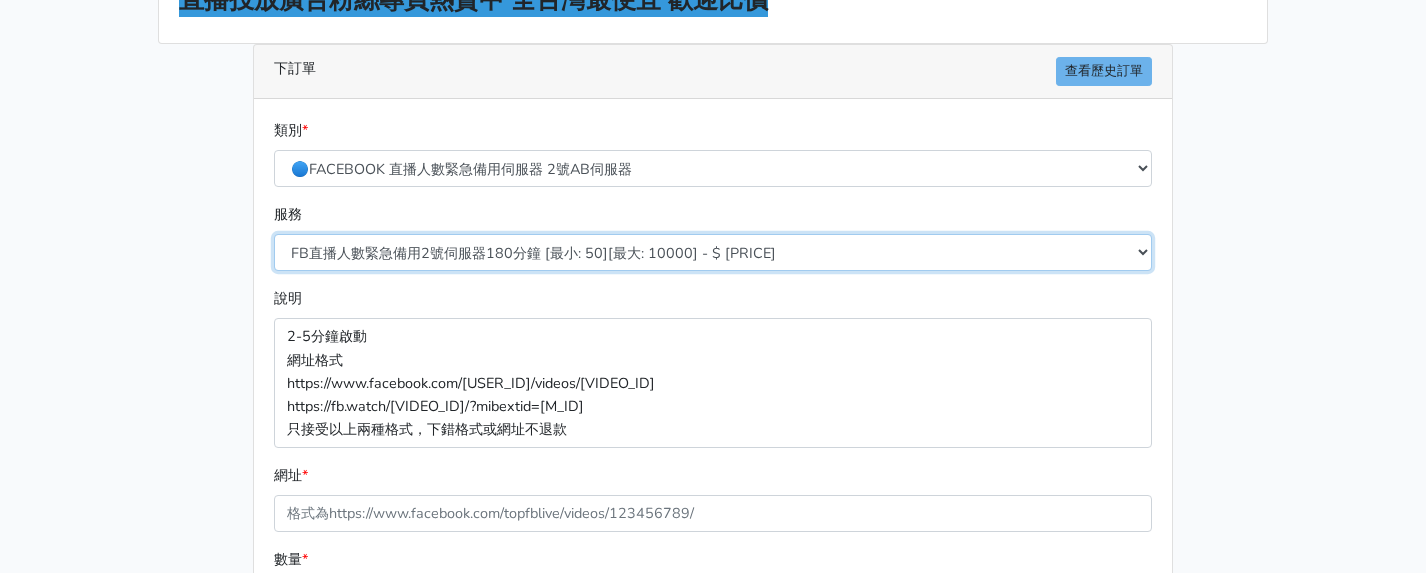 click on "FB直播人數緊急備用2號伺服器300分鐘 [最小: 50][最大: 10000] - $ [PRICE] FB直播人數緊急備用2號伺服器60分鐘 [最小: 50][最大: 10000] - $ [PRICE] FB直播人數緊急備用2號伺服器90分鐘 [最小: 50][最大: 10000] - $ [PRICE] FB直播人數緊急備用2號伺服器120分鐘 [最小: 50][最大: 10000] - $ [PRICE] FB直播人數緊急備用2號伺服器150分鐘 [最小: 50][最大: 10000] - $ [PRICE] FB直播人數緊急備用2號伺服器180分鐘 [最小: 50][最大: 10000] - $ [PRICE] FB直播人數緊急備用2號伺服器240分鐘 [最小: 50][最大: 10000] - $ [PRICE] FB直播人數緊急備用2號伺服器360分鐘  [最小: 50][最大: 10000] - $ [PRICE]" at bounding box center (713, 252) 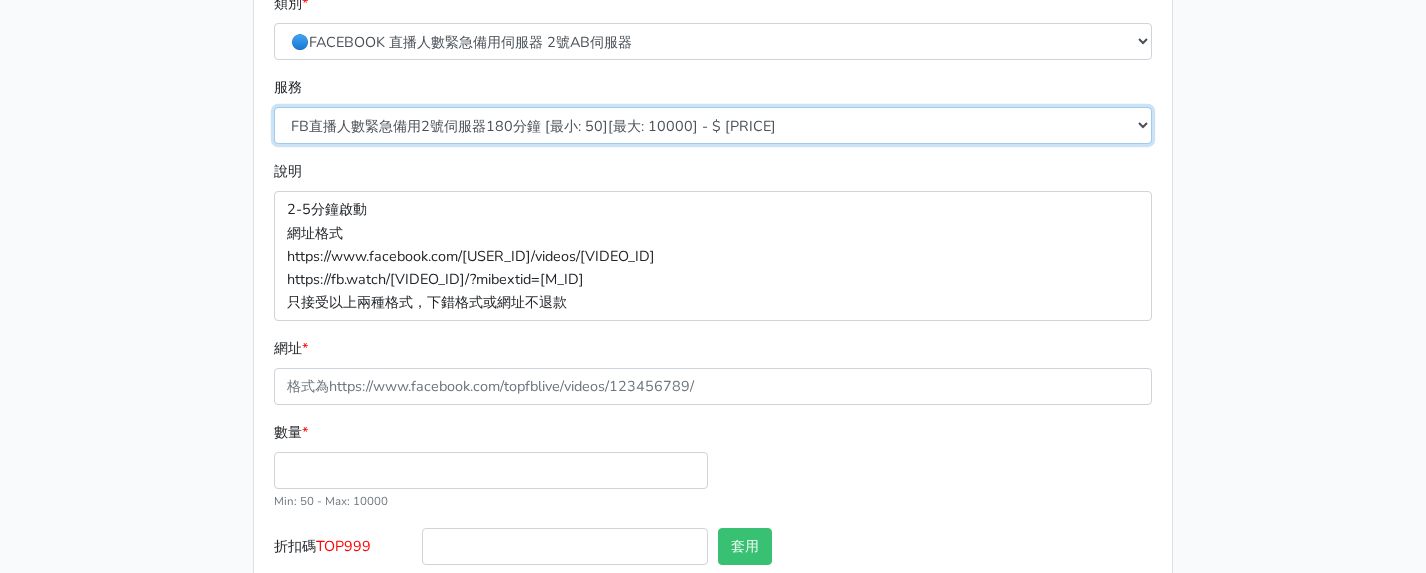 scroll, scrollTop: 446, scrollLeft: 0, axis: vertical 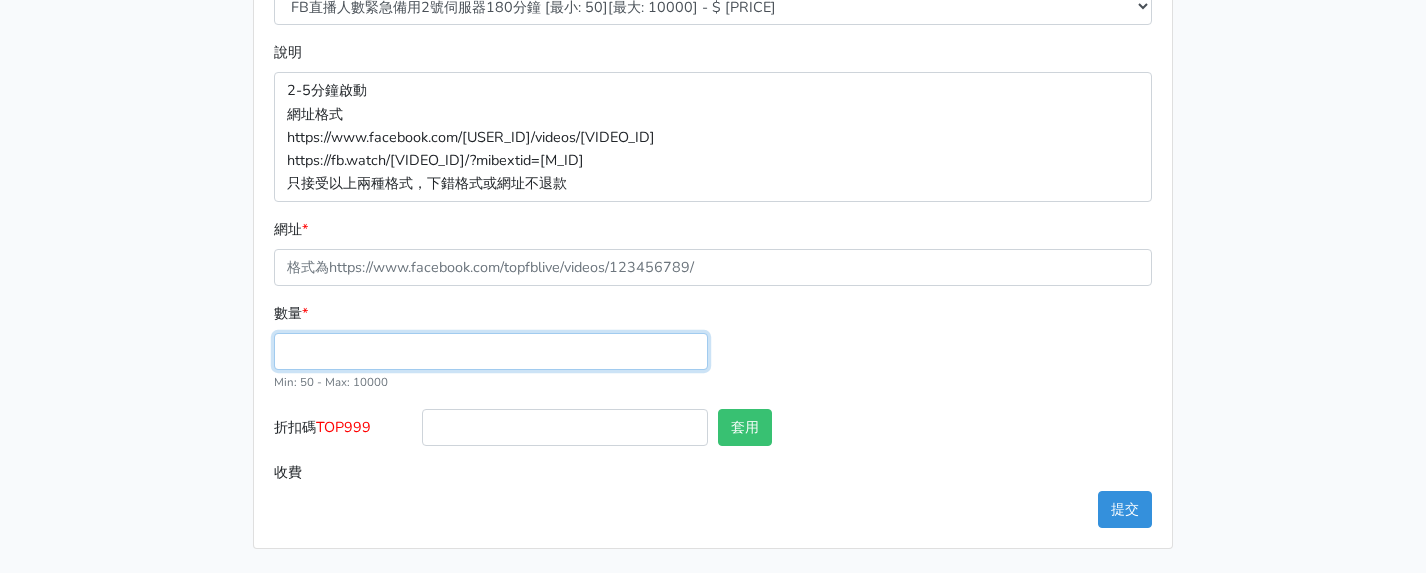 click on "數量 *" at bounding box center (491, 351) 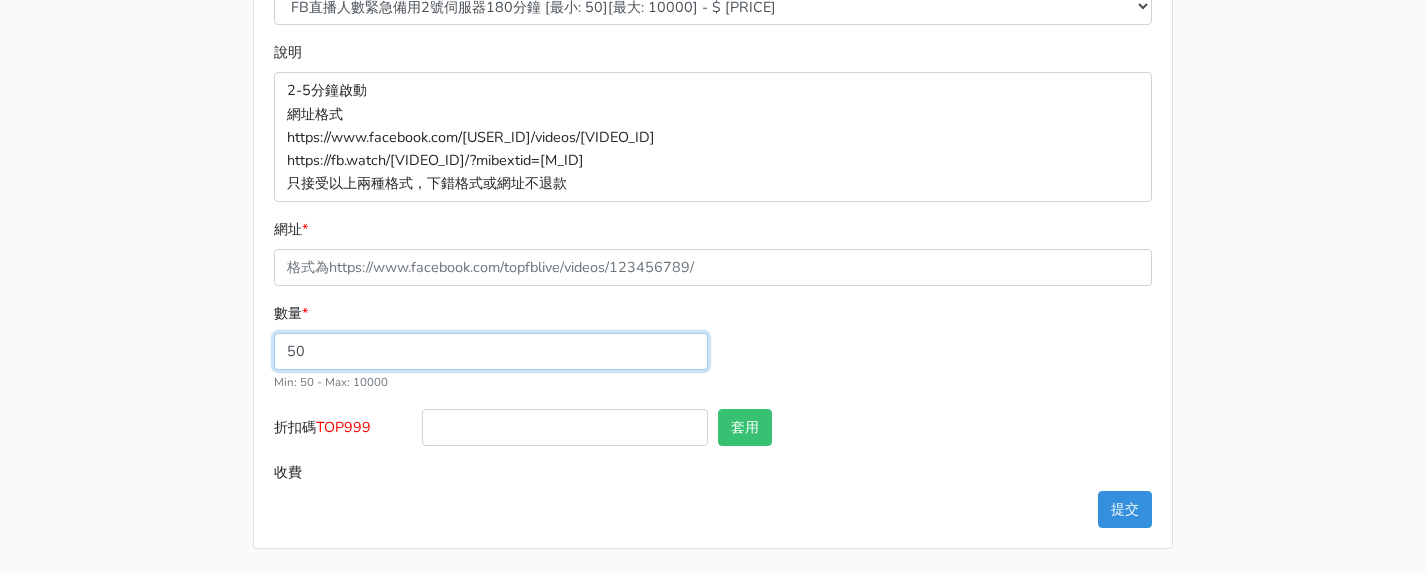 type on "50" 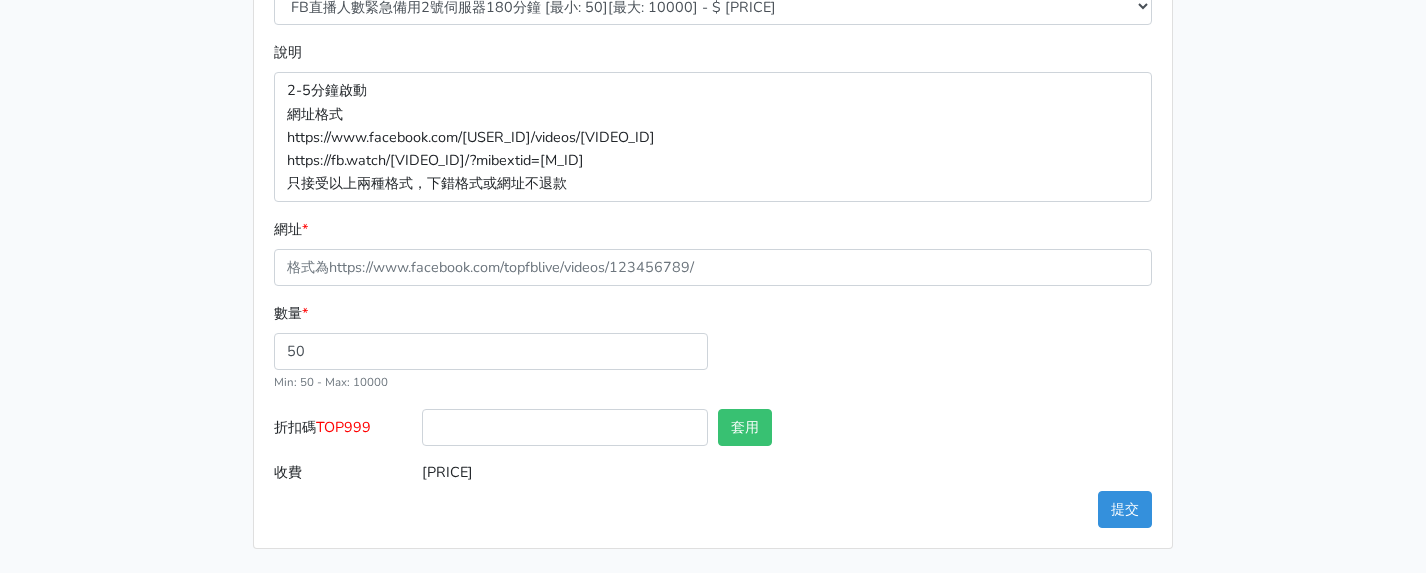click on "TOP999" at bounding box center [343, 427] 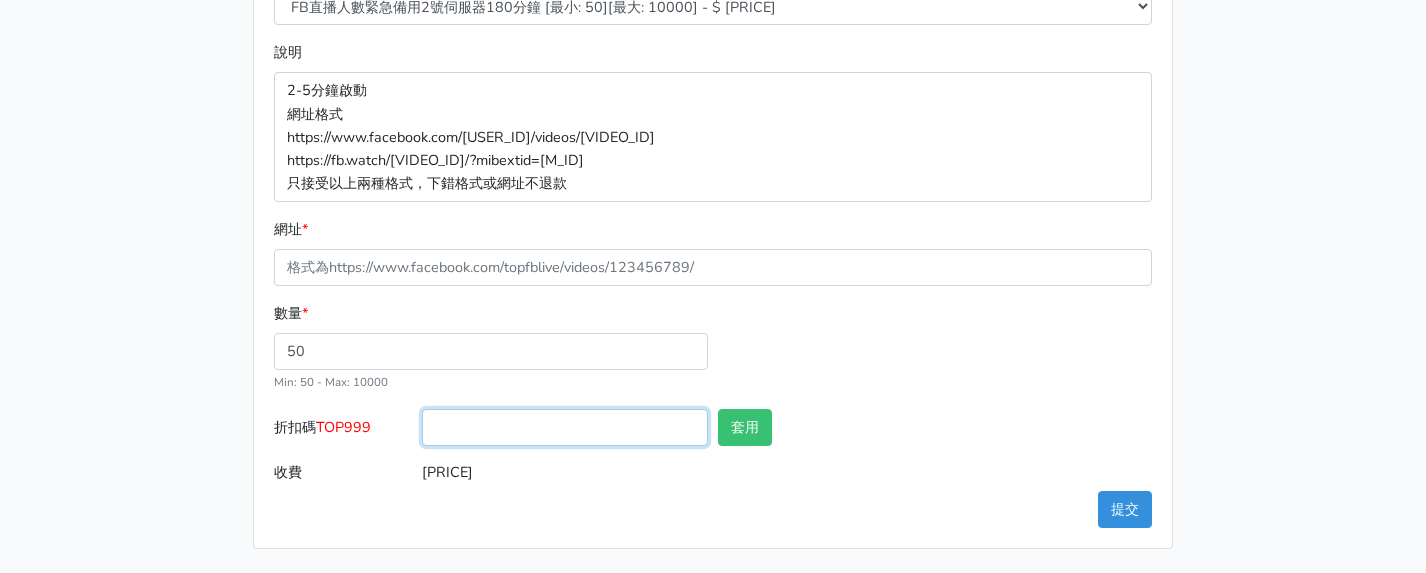 click on "折扣碼  TOP999" at bounding box center (565, 427) 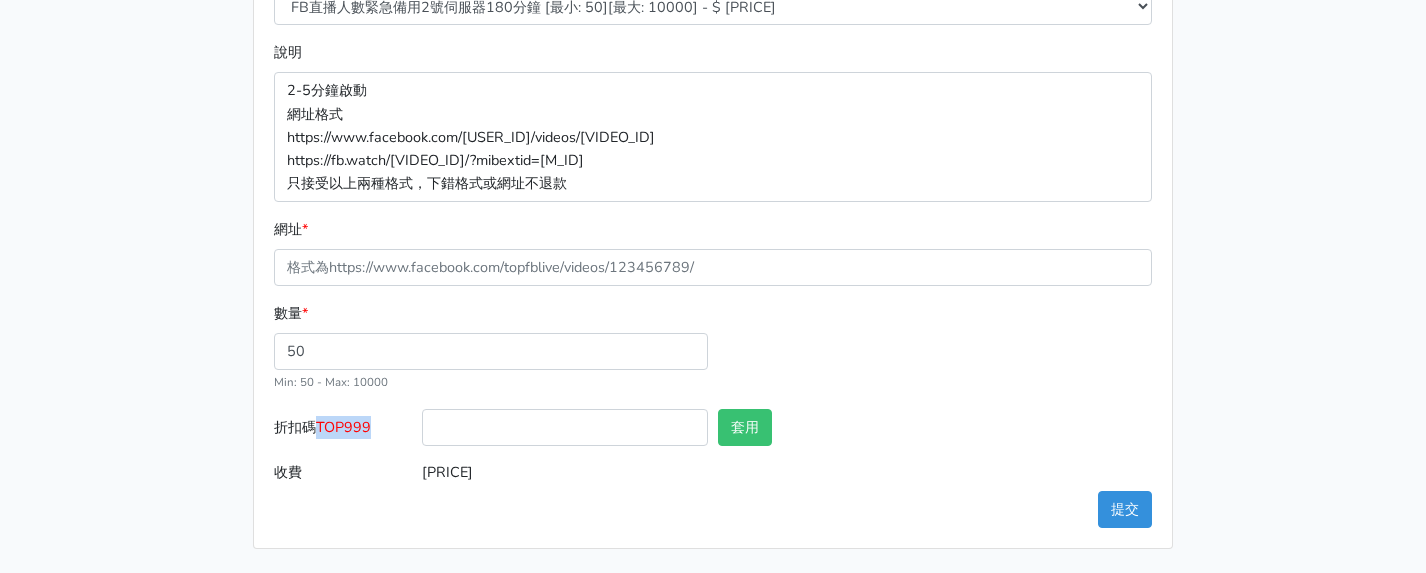 click on "TOP999" at bounding box center (343, 427) 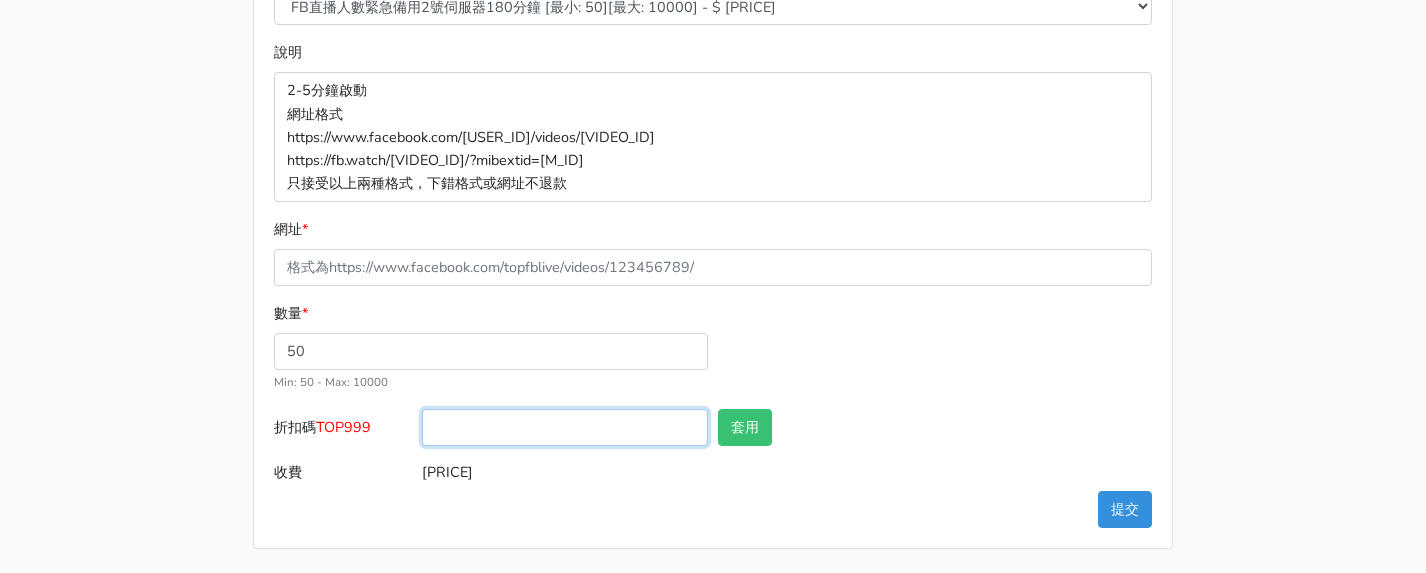 click on "折扣碼  TOP999" at bounding box center [565, 427] 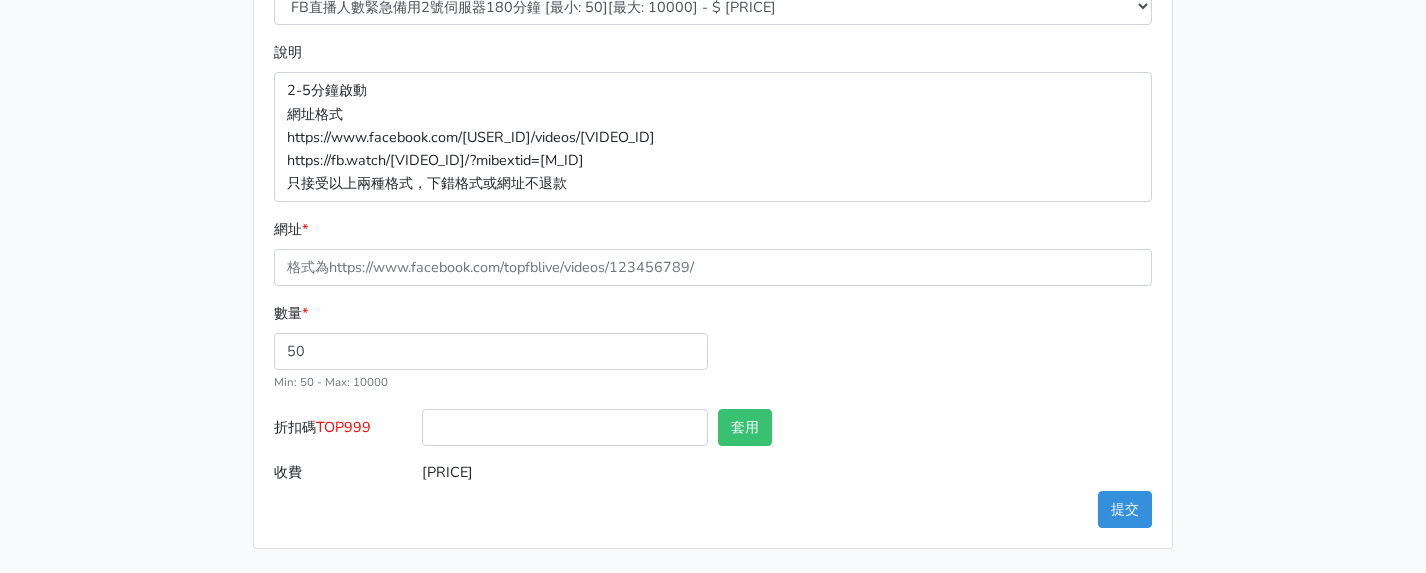 click at bounding box center [565, 431] 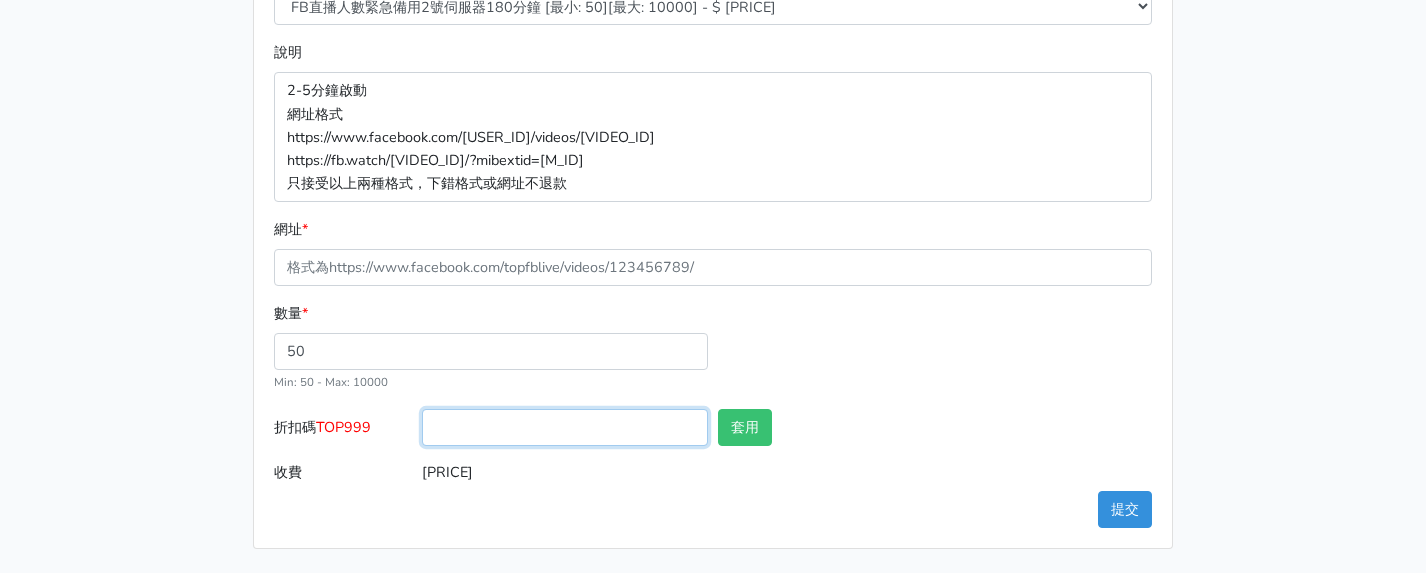 click on "折扣碼  TOP999" at bounding box center (565, 427) 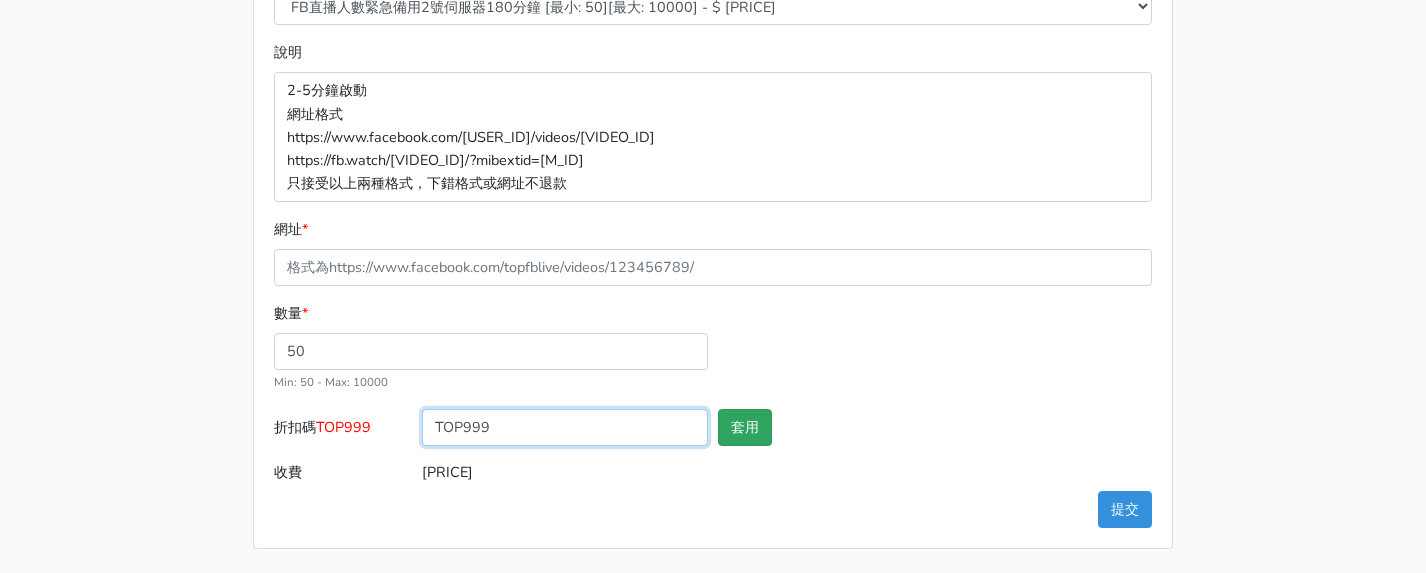 type on "TOP999" 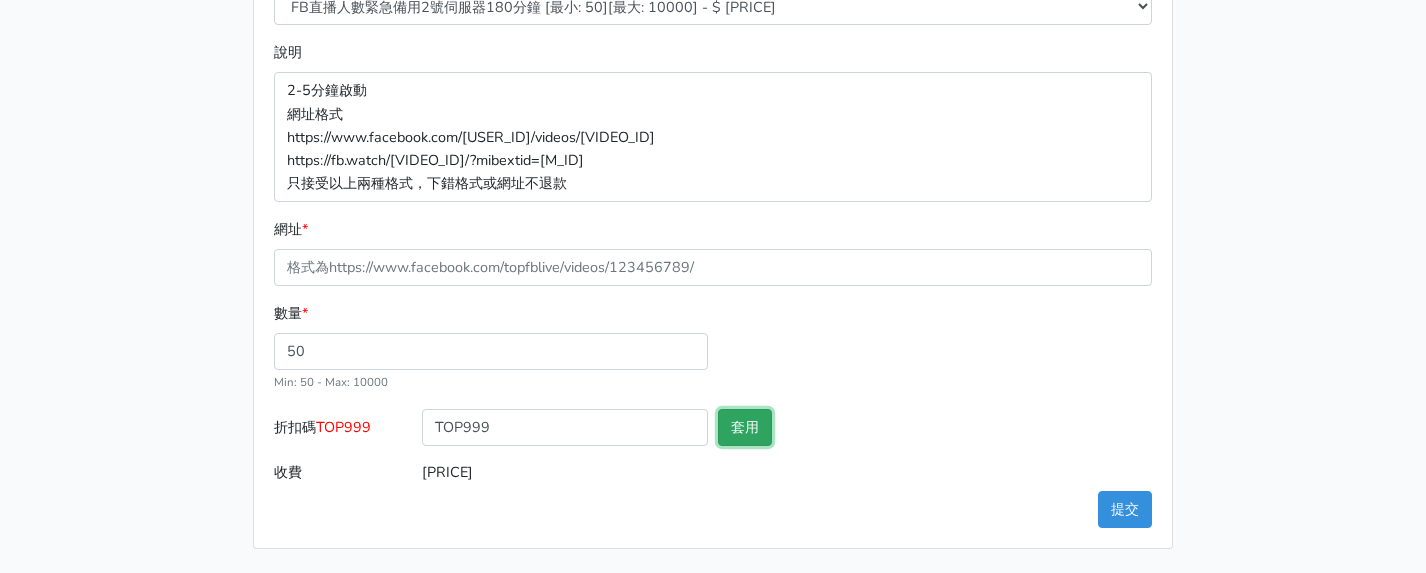 click on "套用" at bounding box center [745, 427] 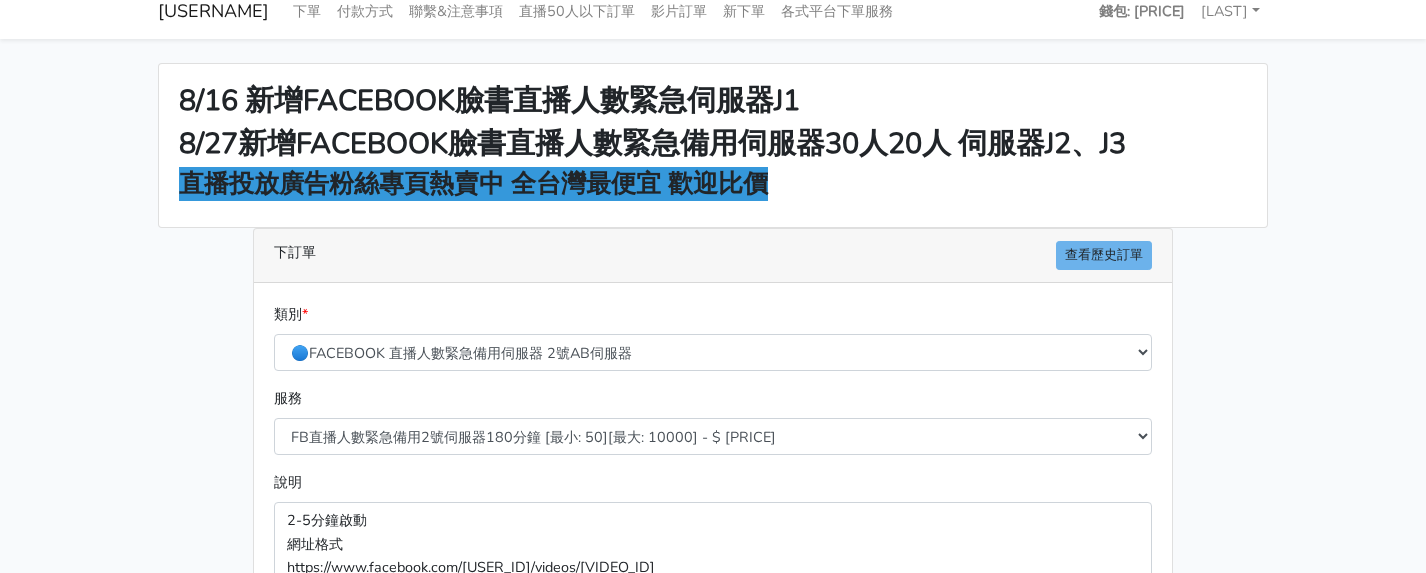 scroll, scrollTop: 0, scrollLeft: 0, axis: both 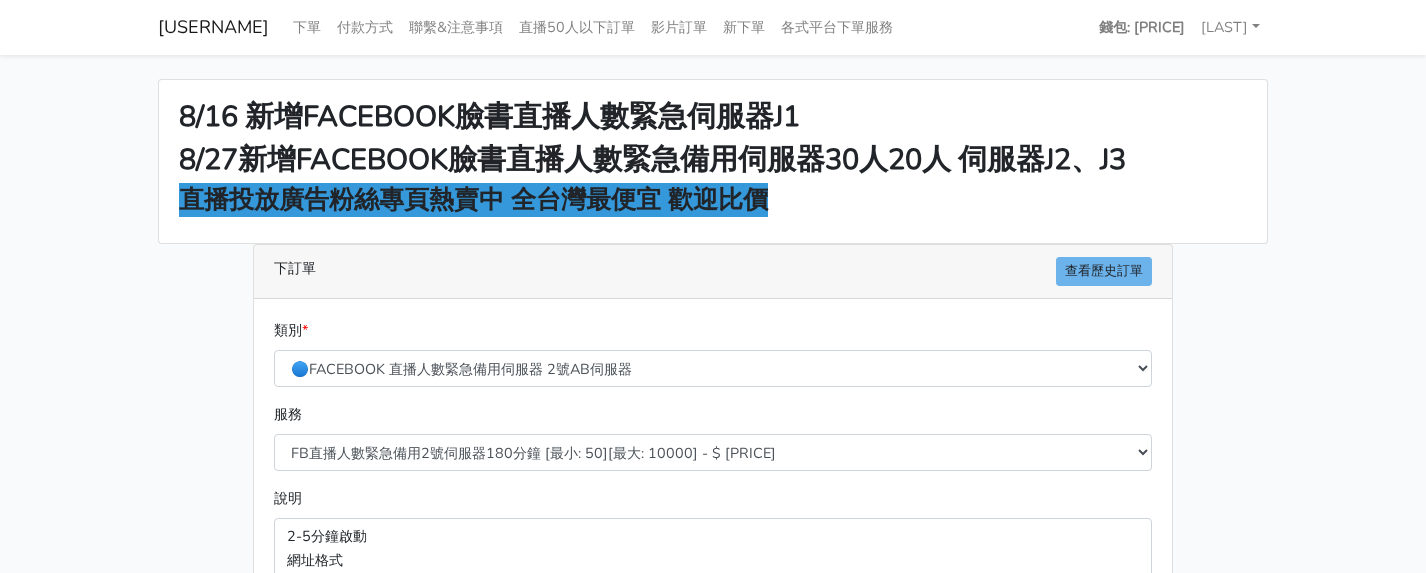 click on "8/27新增FACEBOOK臉書直播人數緊急備用伺服器30人20人 伺服器J2、J3" at bounding box center (713, 160) 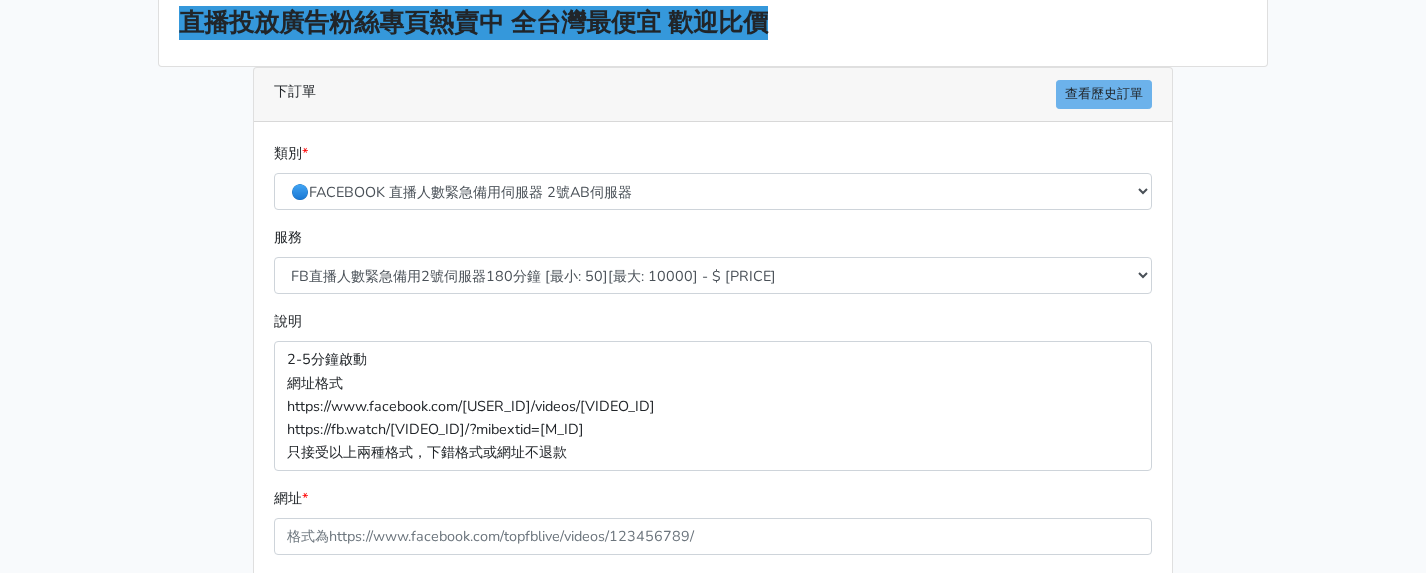 scroll, scrollTop: 200, scrollLeft: 0, axis: vertical 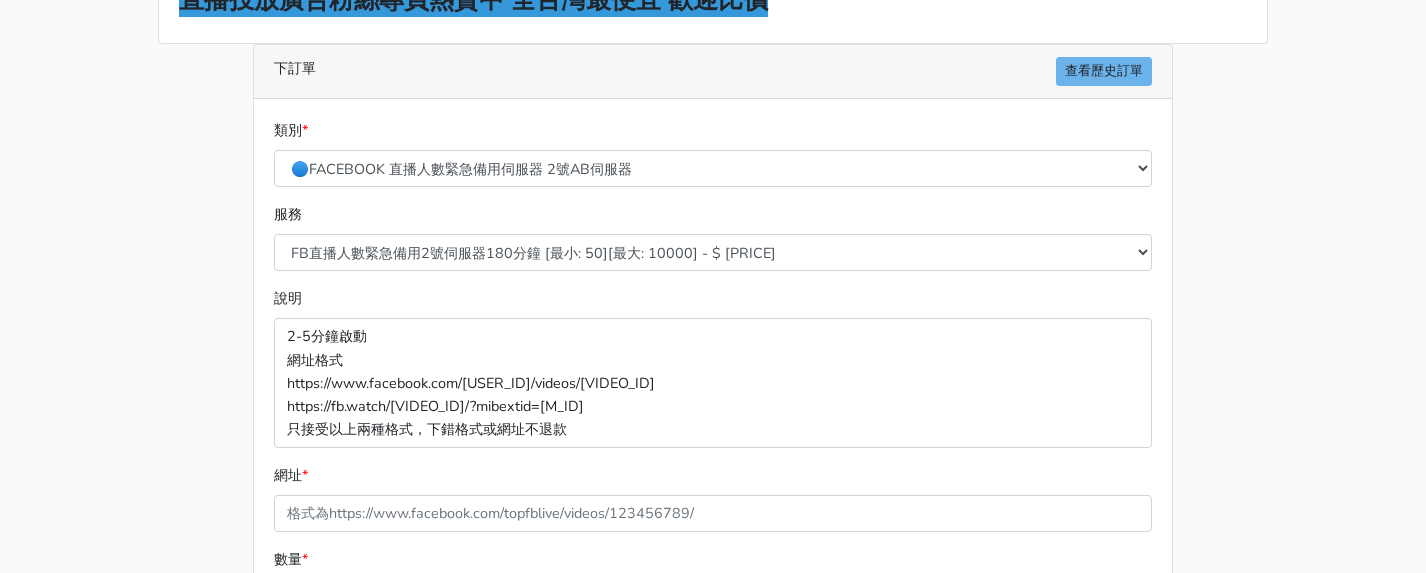 click on "8/16 新增FACEBOOK臉書直播人數緊急伺服器J1
8/27新增FACEBOOK臉書直播人數緊急備用伺服器30人20人 伺服器J2、J3
直播投放廣告粉絲專頁熱賣中 全台灣最便宜 歡迎比價
下訂單
查看歷史訂單
類別 *
🔵FACEBOOK 直播人數緊急備用伺服器 2號AB伺服器 🌕IG直播人數 * *" at bounding box center (713, 337) 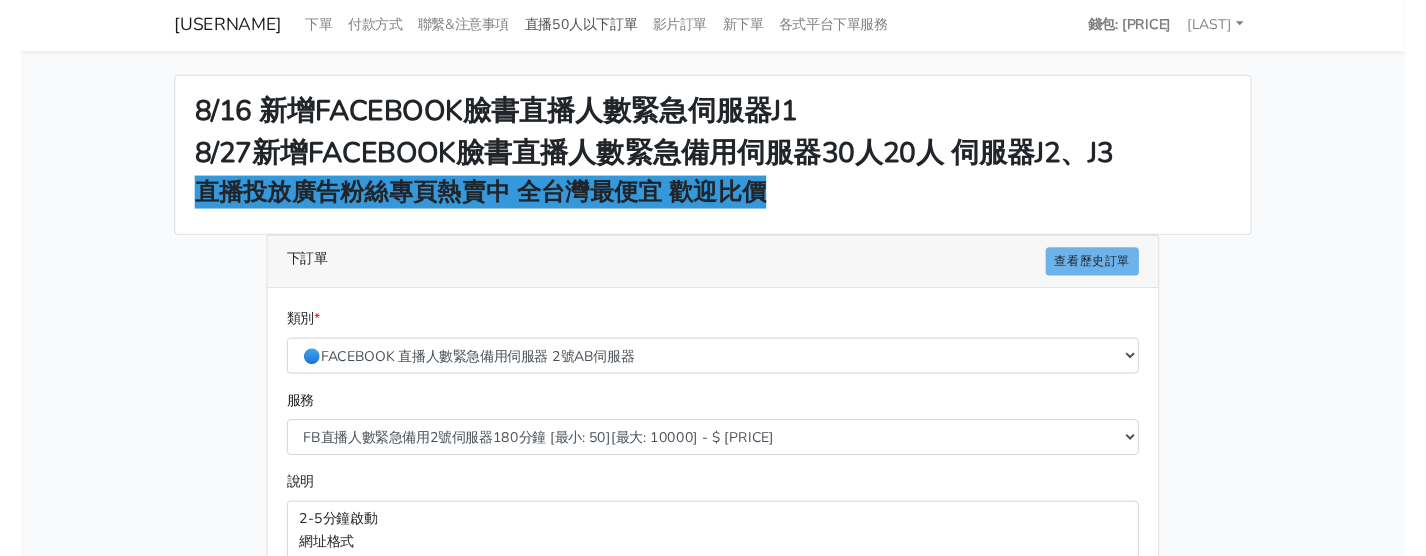 scroll, scrollTop: 0, scrollLeft: 0, axis: both 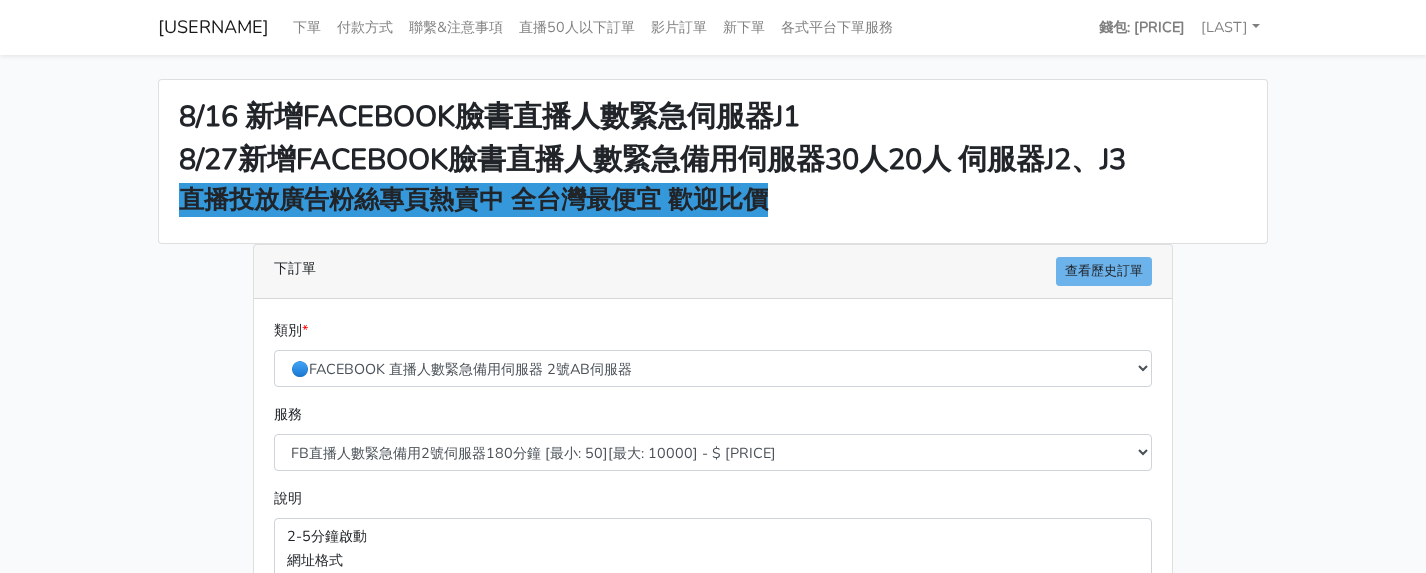 click on "8/16 新增FACEBOOK臉書直播人數緊急伺服器J1
8/27新增FACEBOOK臉書直播人數緊急備用伺服器30人20人 伺服器J2、J3
直播投放廣告粉絲專頁熱賣中 全台灣最便宜 歡迎比價" at bounding box center (713, 161) 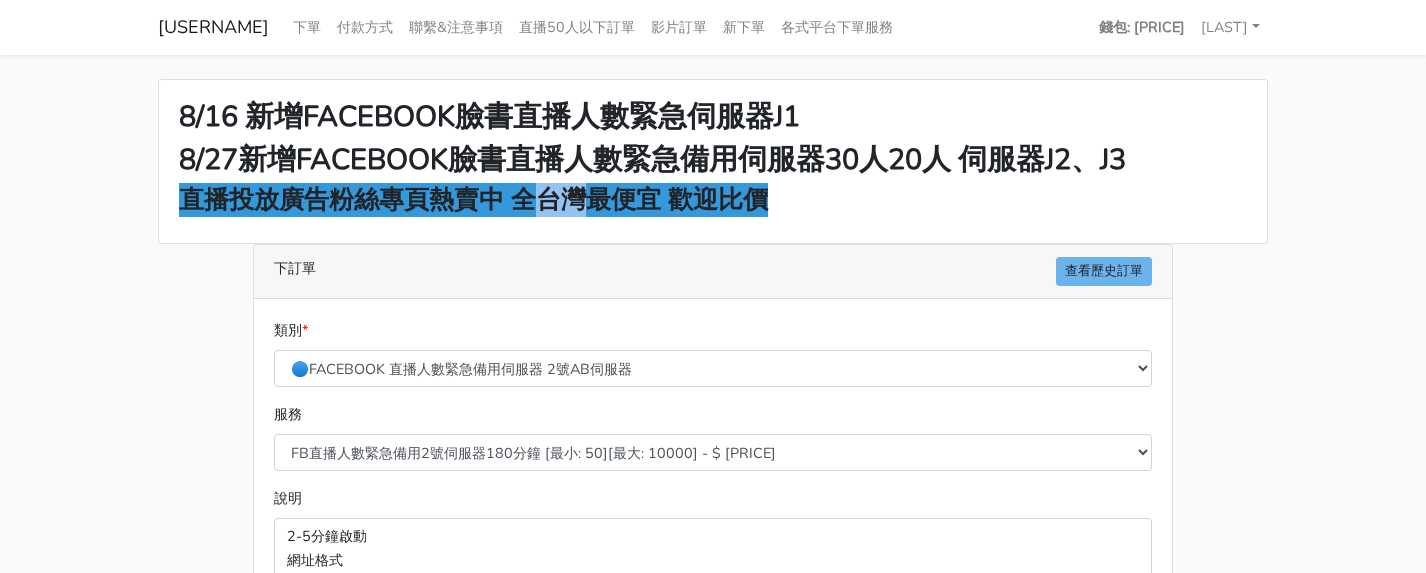 click on "直播投放廣告粉絲專頁熱賣中 全台灣最便宜 歡迎比價" at bounding box center [473, 200] 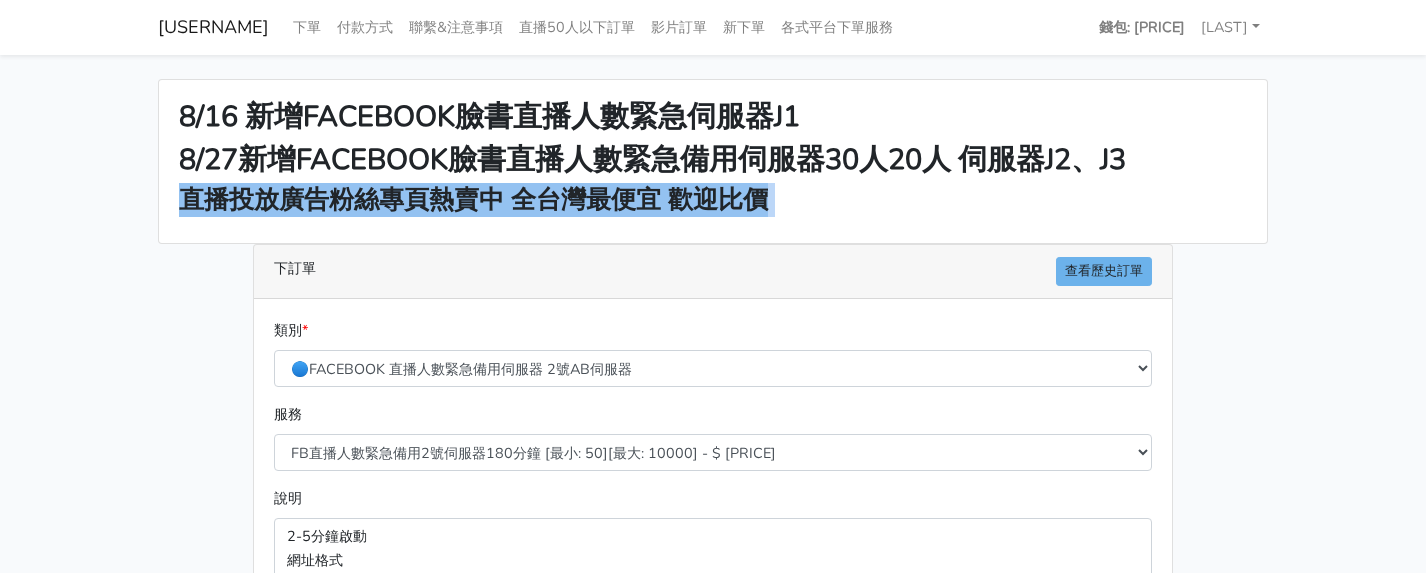 click on "直播投放廣告粉絲專頁熱賣中 全台灣最便宜 歡迎比價" at bounding box center (473, 200) 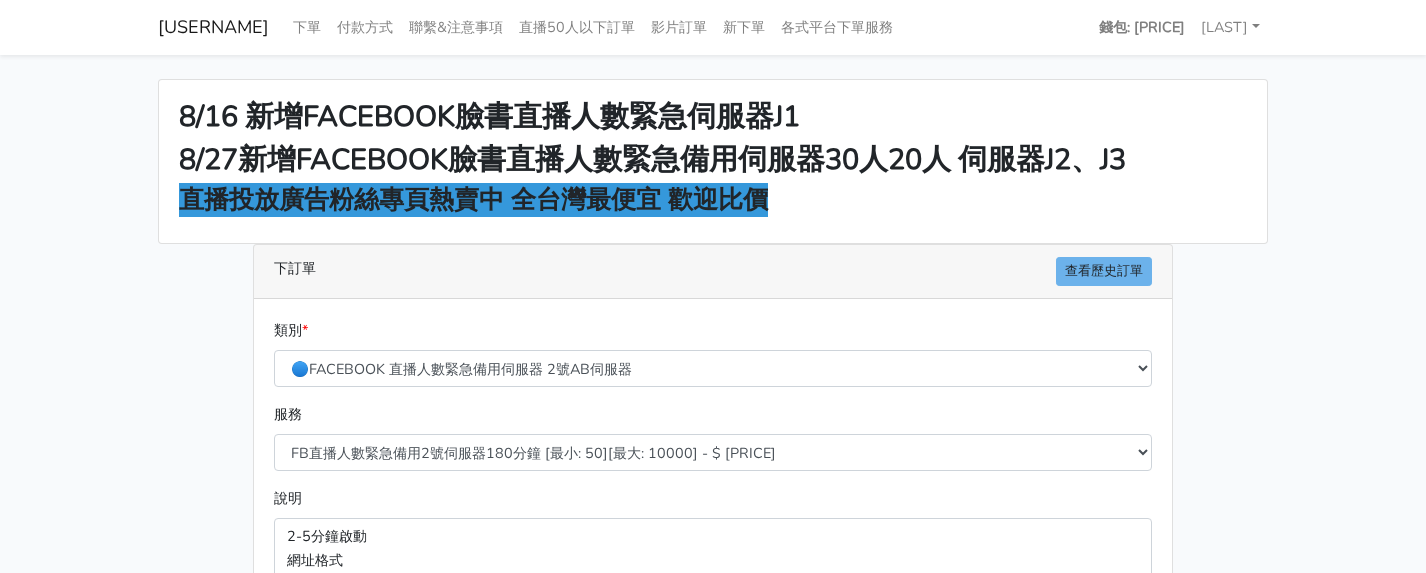 click on "8/27新增FACEBOOK臉書直播人數緊急備用伺服器30人20人 伺服器J2、J3" at bounding box center (489, 116) 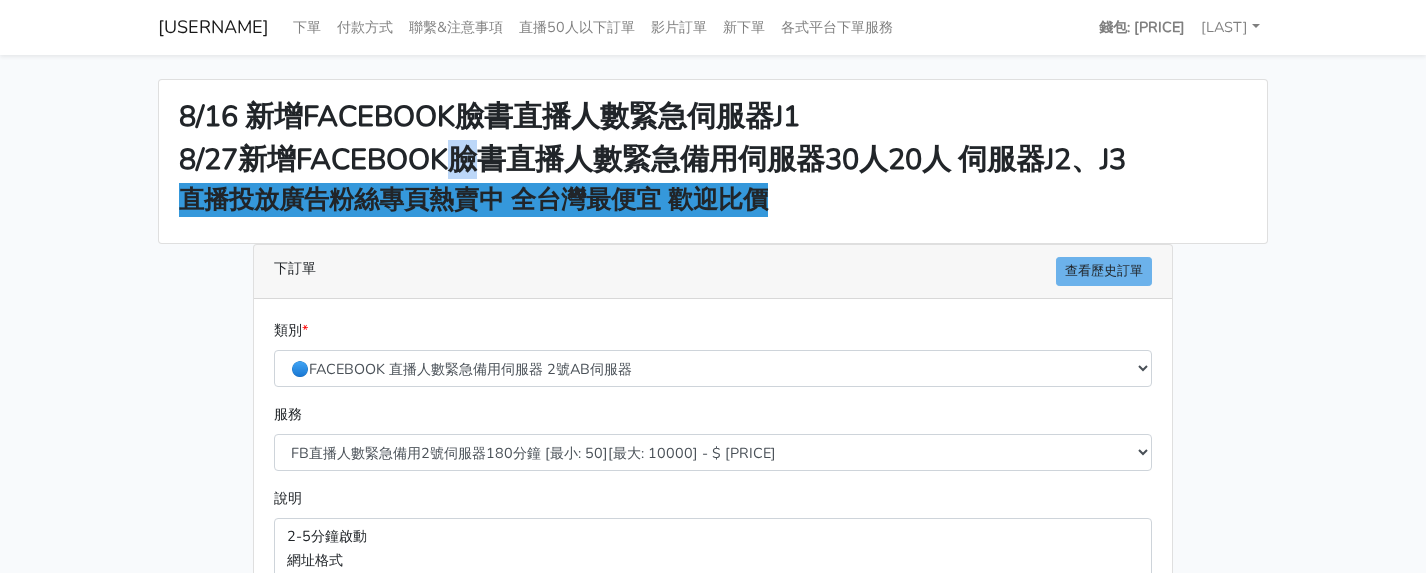 click on "8/27新增FACEBOOK臉書直播人數緊急備用伺服器30人20人 伺服器J2、J3" at bounding box center (489, 116) 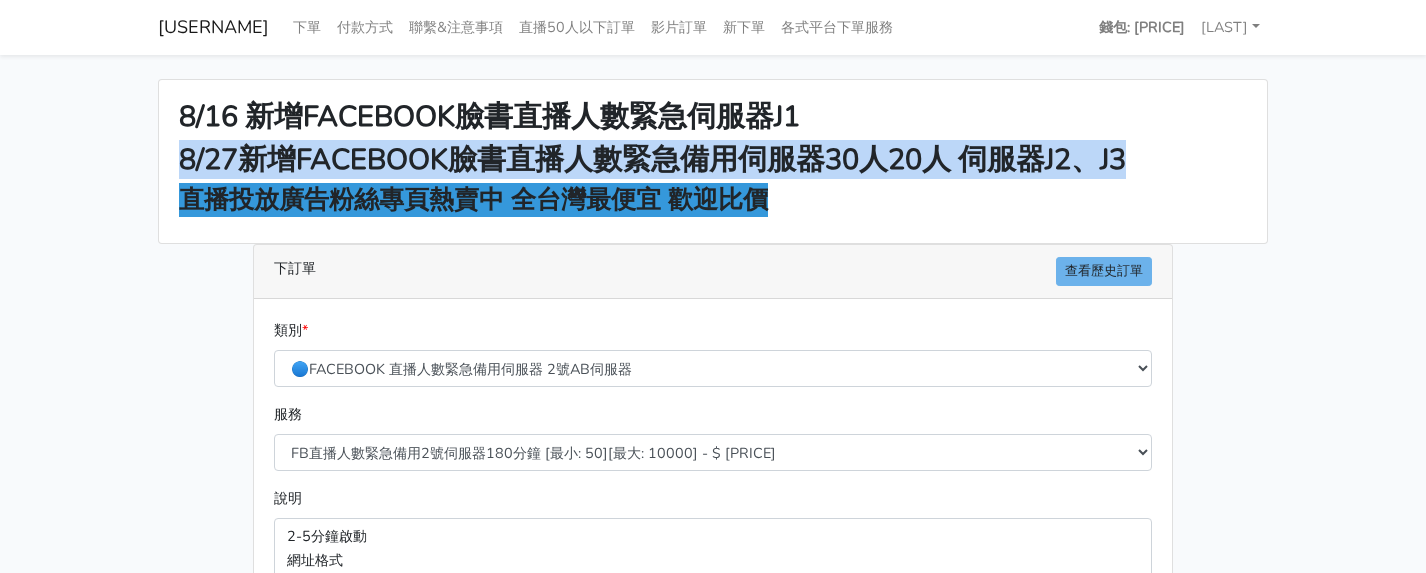click on "8/27新增FACEBOOK臉書直播人數緊急備用伺服器30人20人 伺服器J2、J3" at bounding box center [489, 116] 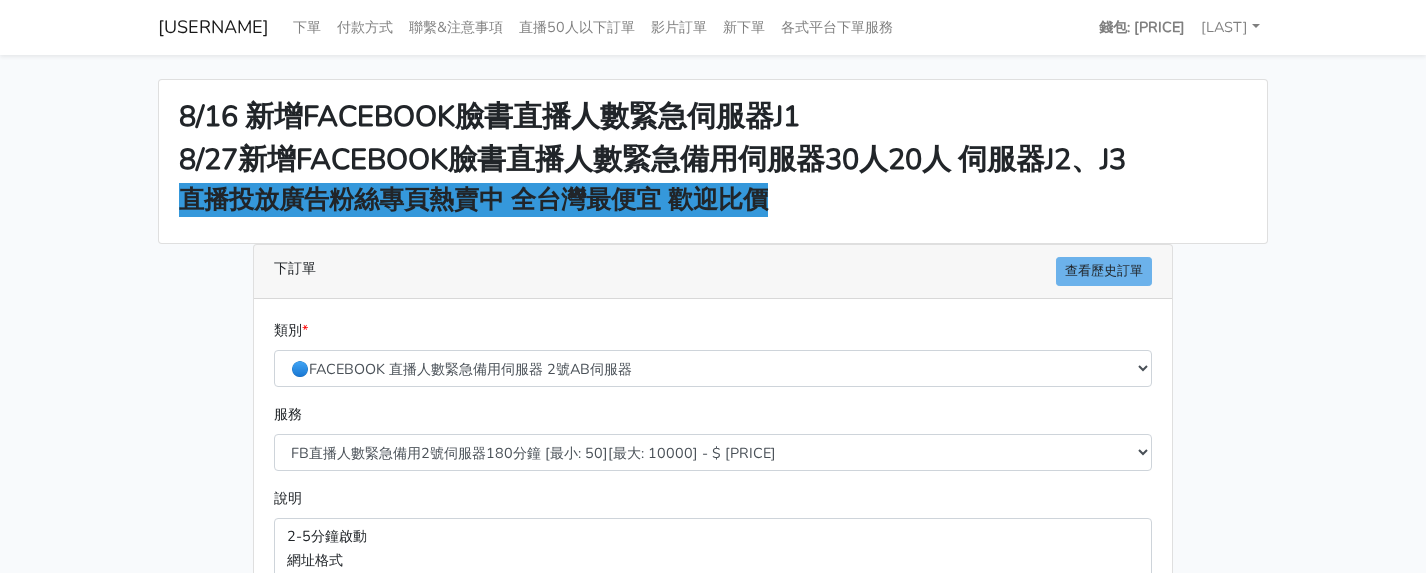 click on "8/16 新增FACEBOOK臉書直播人數緊急伺服器J1
8/27新增FACEBOOK臉書直播人數緊急備用伺服器30人20人 伺服器J2、J3
直播投放廣告粉絲專頁熱賣中 全台灣最便宜 歡迎比價" at bounding box center [713, 161] 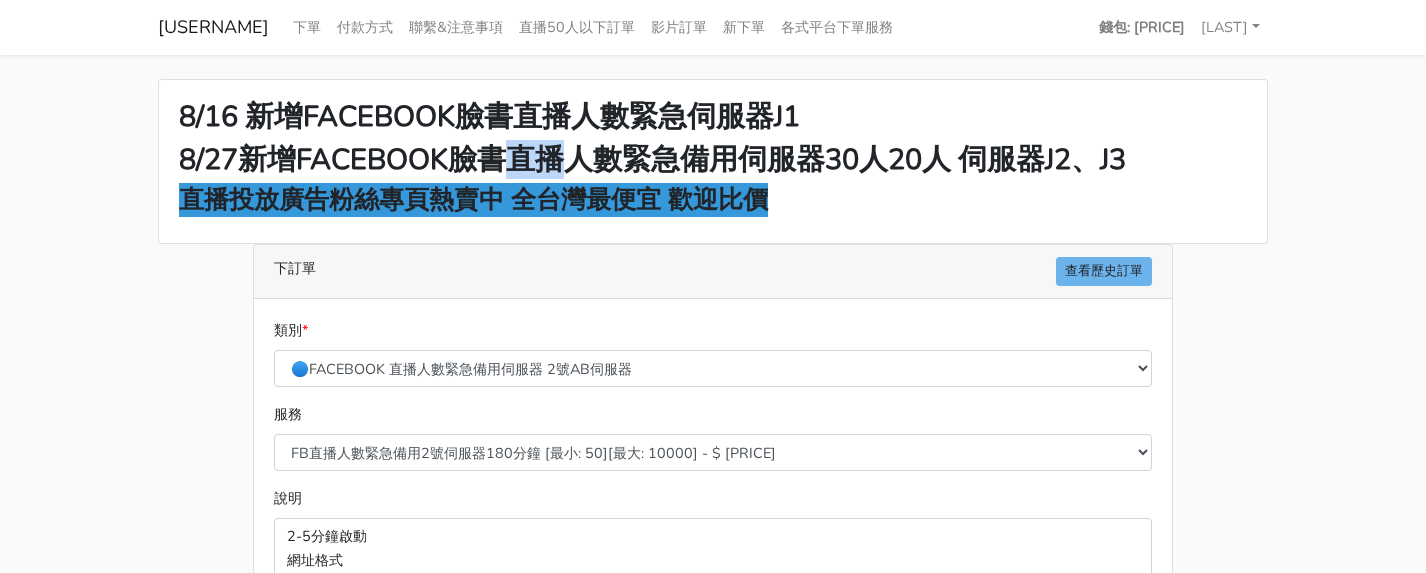 click on "8/27新增FACEBOOK臉書直播人數緊急備用伺服器30人20人 伺服器J2、J3" at bounding box center (489, 116) 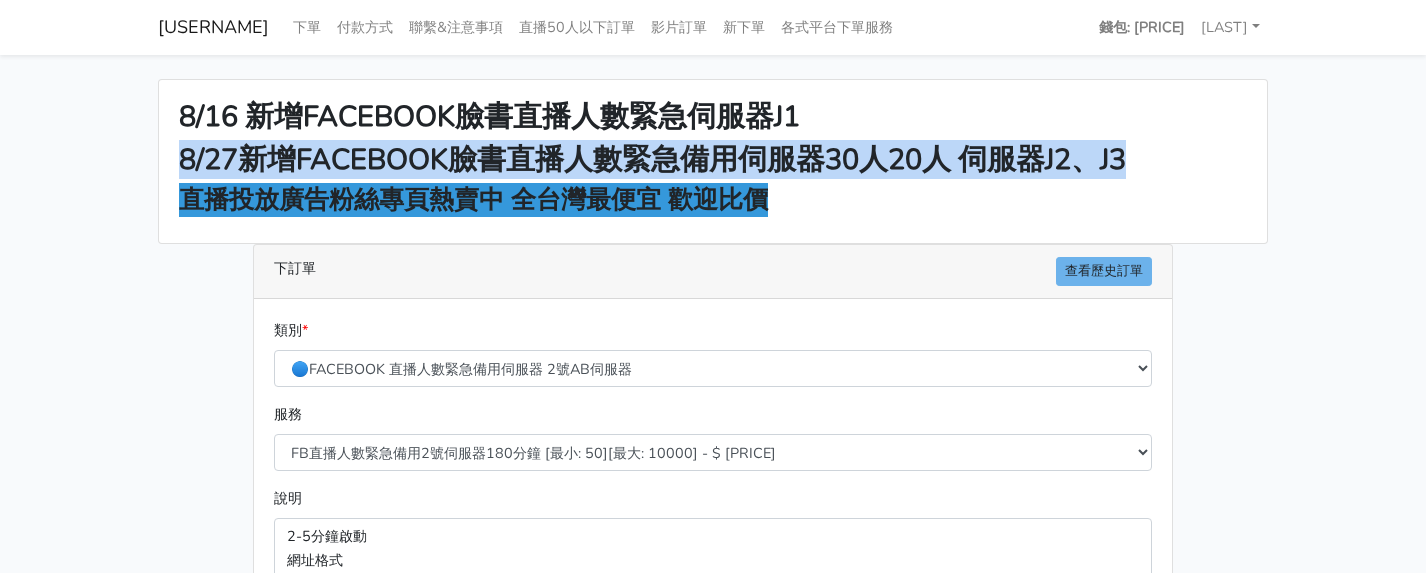 click on "8/27新增FACEBOOK臉書直播人數緊急備用伺服器30人20人 伺服器J2、J3" at bounding box center [489, 116] 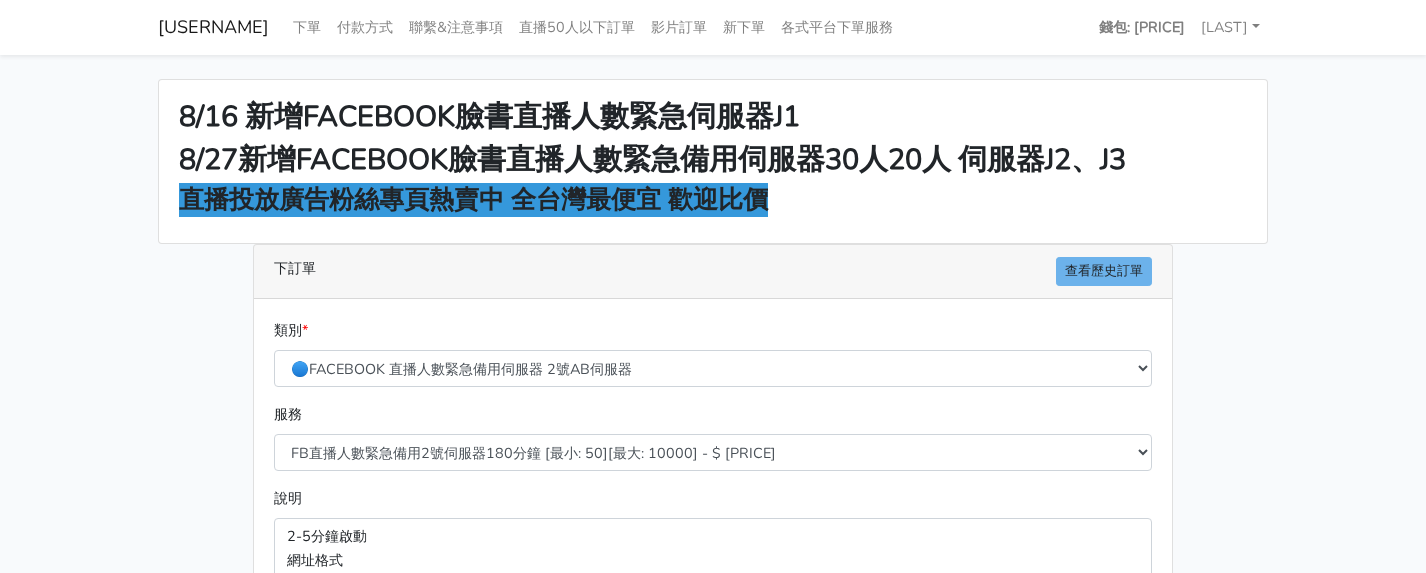 click on "8/27新增FACEBOOK臉書直播人數緊急備用伺服器30人20人 伺服器J2、J3" at bounding box center [489, 116] 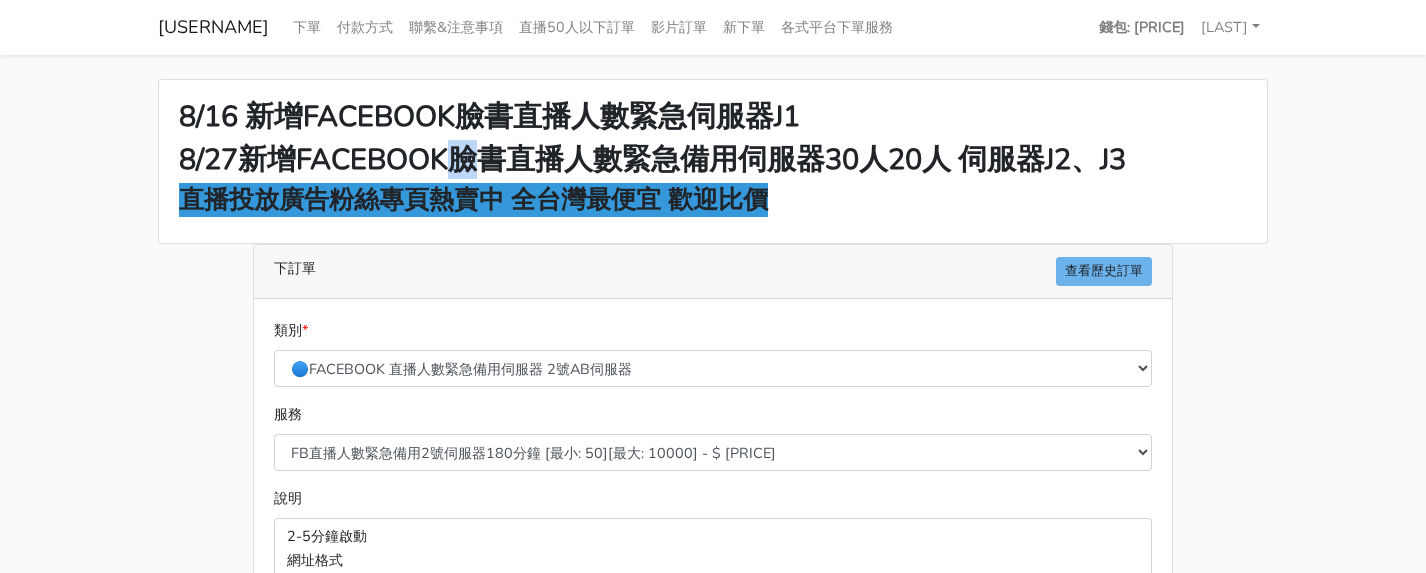 click on "8/27新增FACEBOOK臉書直播人數緊急備用伺服器30人20人 伺服器J2、J3" at bounding box center [489, 116] 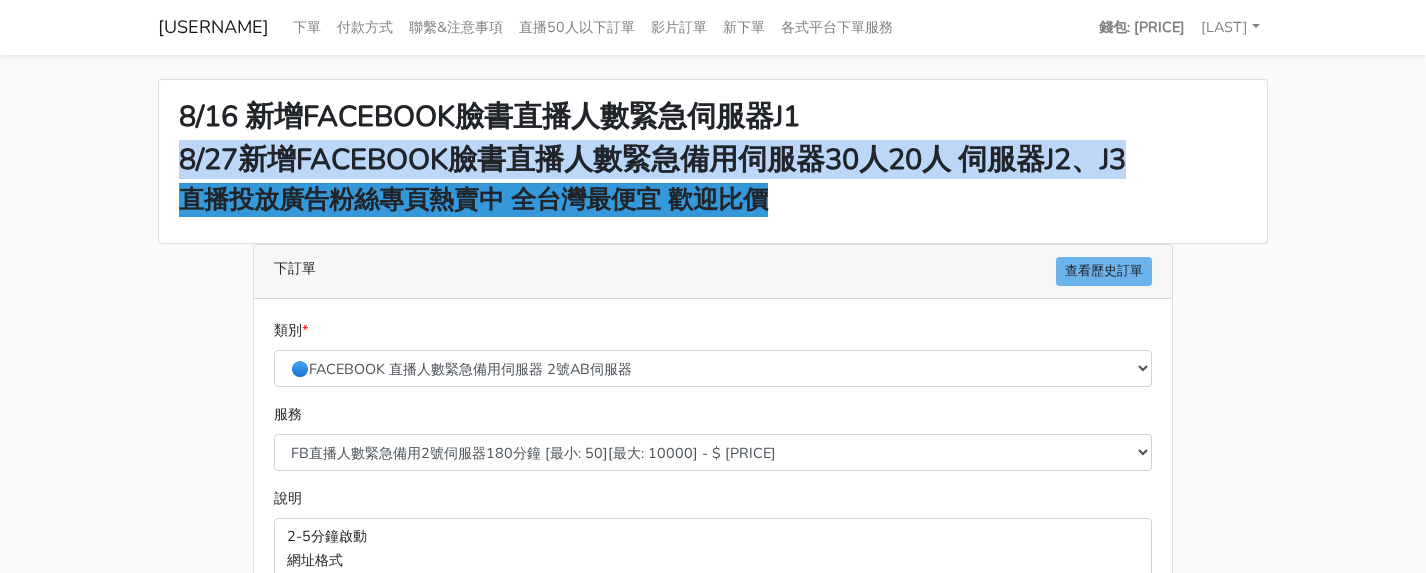 click on "8/27新增FACEBOOK臉書直播人數緊急備用伺服器30人20人 伺服器J2、J3" at bounding box center [489, 116] 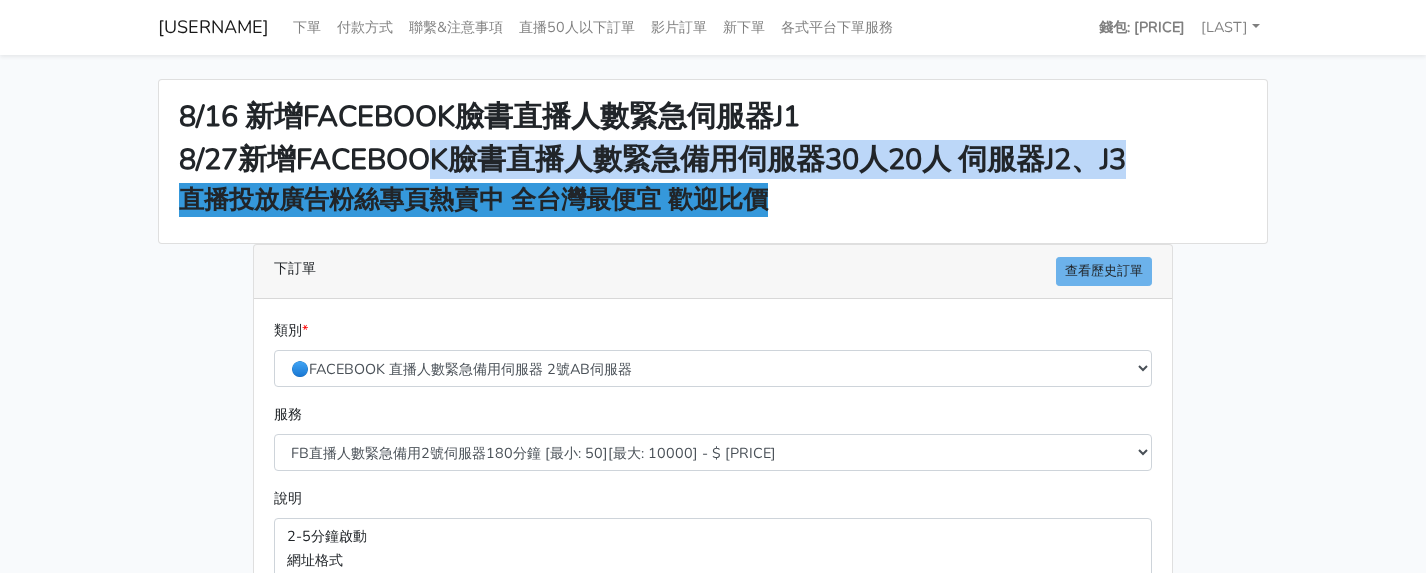 drag, startPoint x: 425, startPoint y: 165, endPoint x: 1189, endPoint y: 150, distance: 764.1472 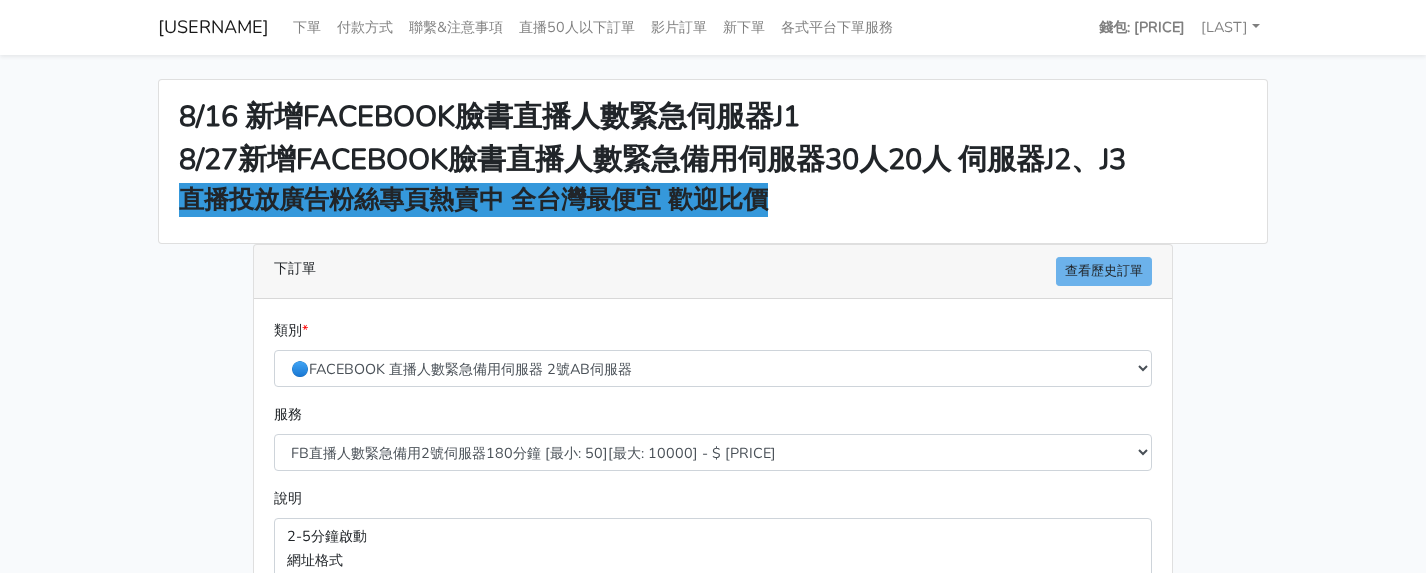 click on "8/16 新增FACEBOOK臉書直播人數緊急伺服器J1
8/27新增FACEBOOK臉書直播人數緊急備用伺服器30人20人 伺服器J2、J3
直播投放廣告粉絲專頁熱賣中 全台灣最便宜 歡迎比價" at bounding box center [713, 161] 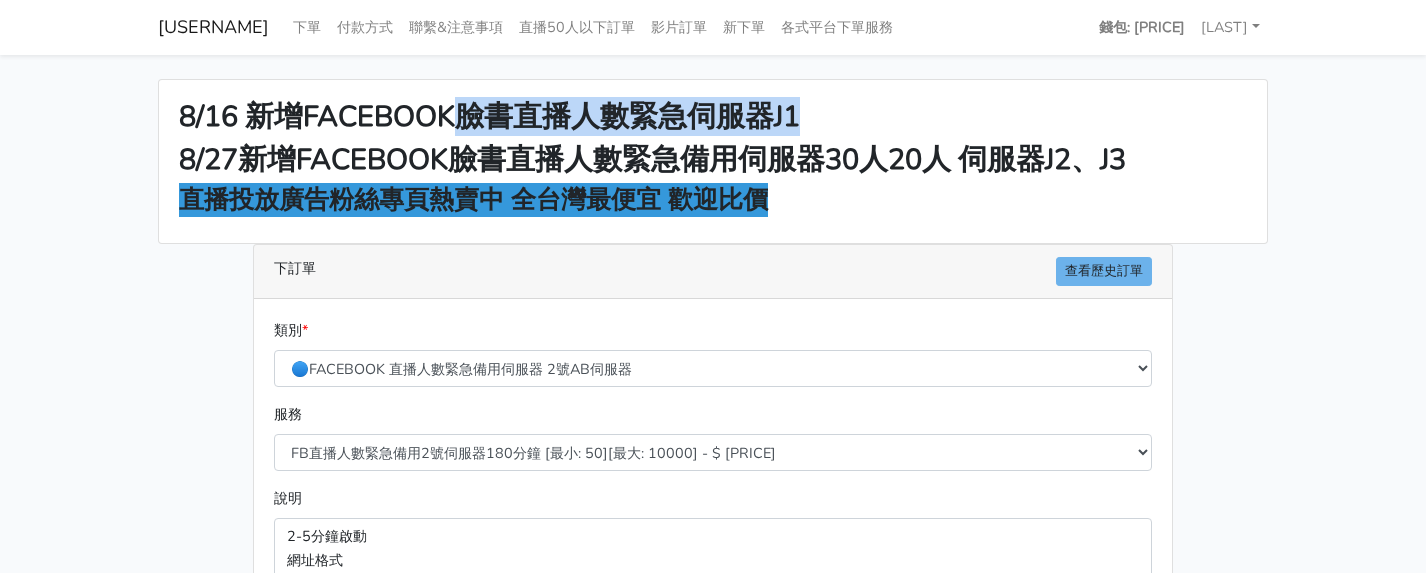 drag, startPoint x: 462, startPoint y: 119, endPoint x: 824, endPoint y: 119, distance: 362 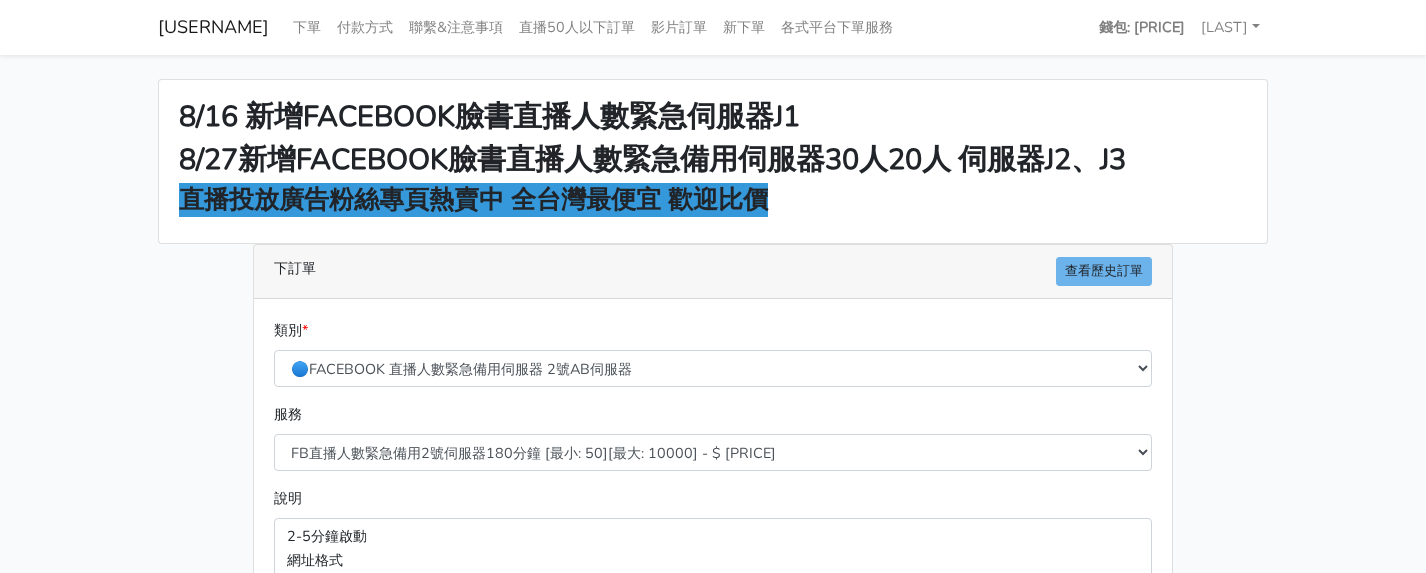 drag, startPoint x: 786, startPoint y: 149, endPoint x: 767, endPoint y: 162, distance: 23.021729 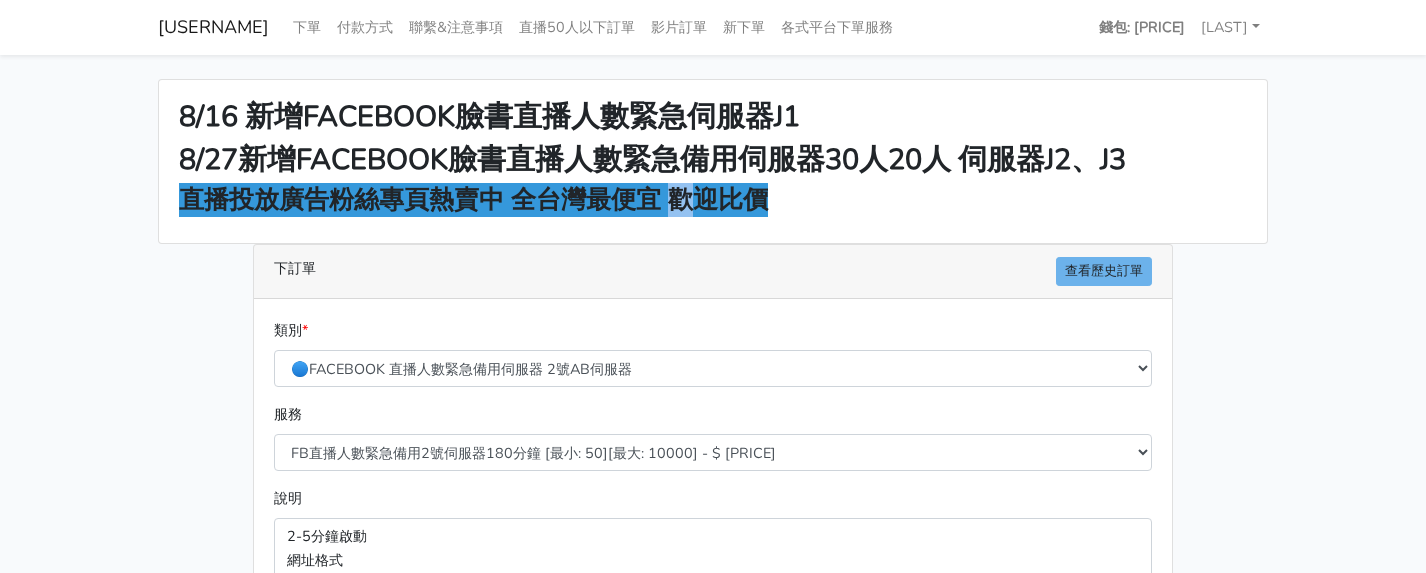 click on "8/16 新增FACEBOOK臉書直播人數緊急伺服器J1
8/27新增FACEBOOK臉書直播人數緊急備用伺服器30人20人 伺服器J2、J3
直播投放廣告粉絲專頁熱賣中 全台灣最便宜 歡迎比價" at bounding box center [713, 161] 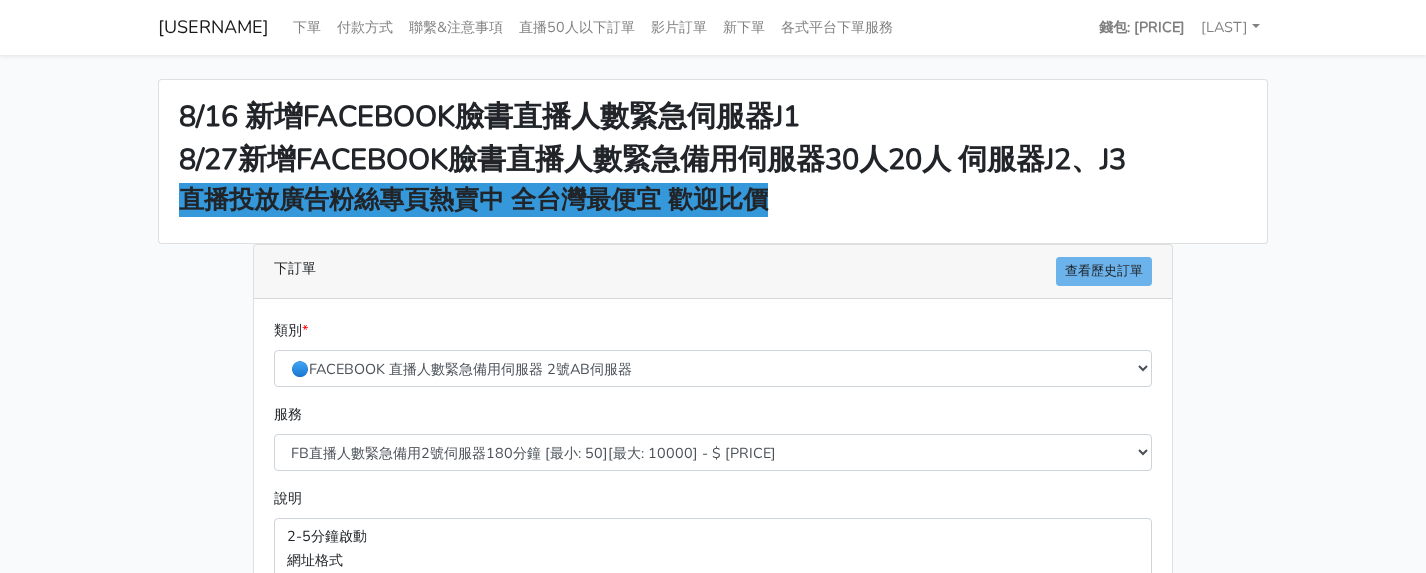 click on "8/27新增FACEBOOK臉書直播人數緊急備用伺服器30人20人 伺服器J2、J3" at bounding box center (489, 116) 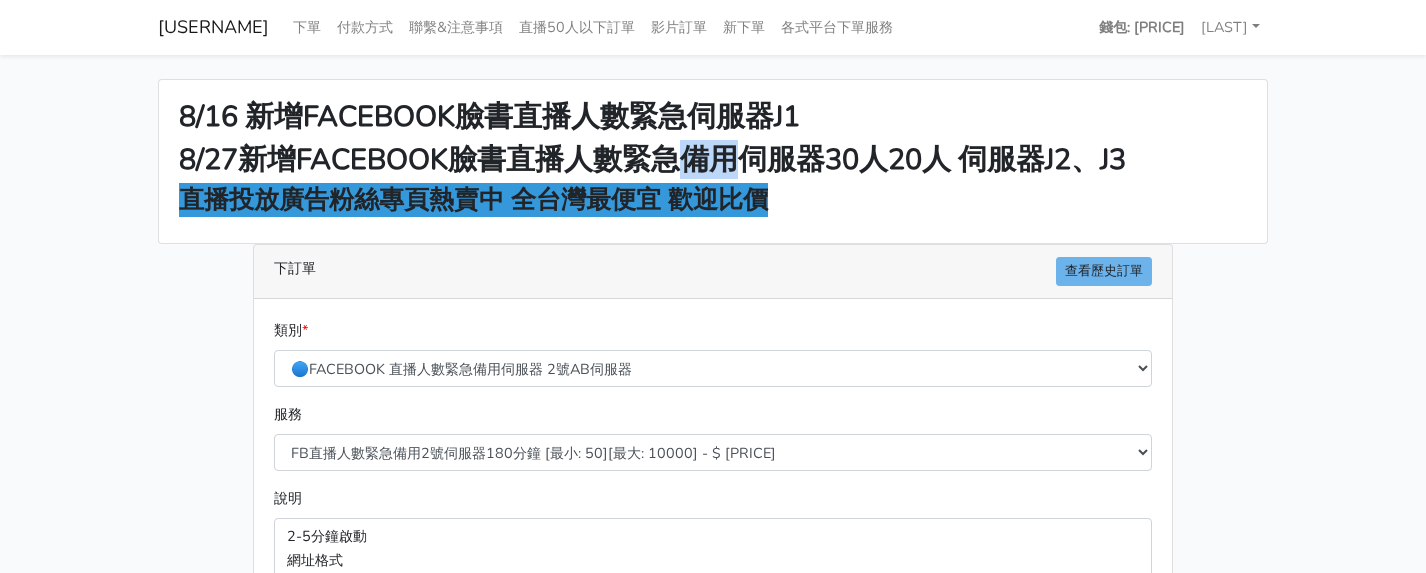 click on "8/27新增FACEBOOK臉書直播人數緊急備用伺服器30人20人 伺服器J2、J3" at bounding box center [489, 116] 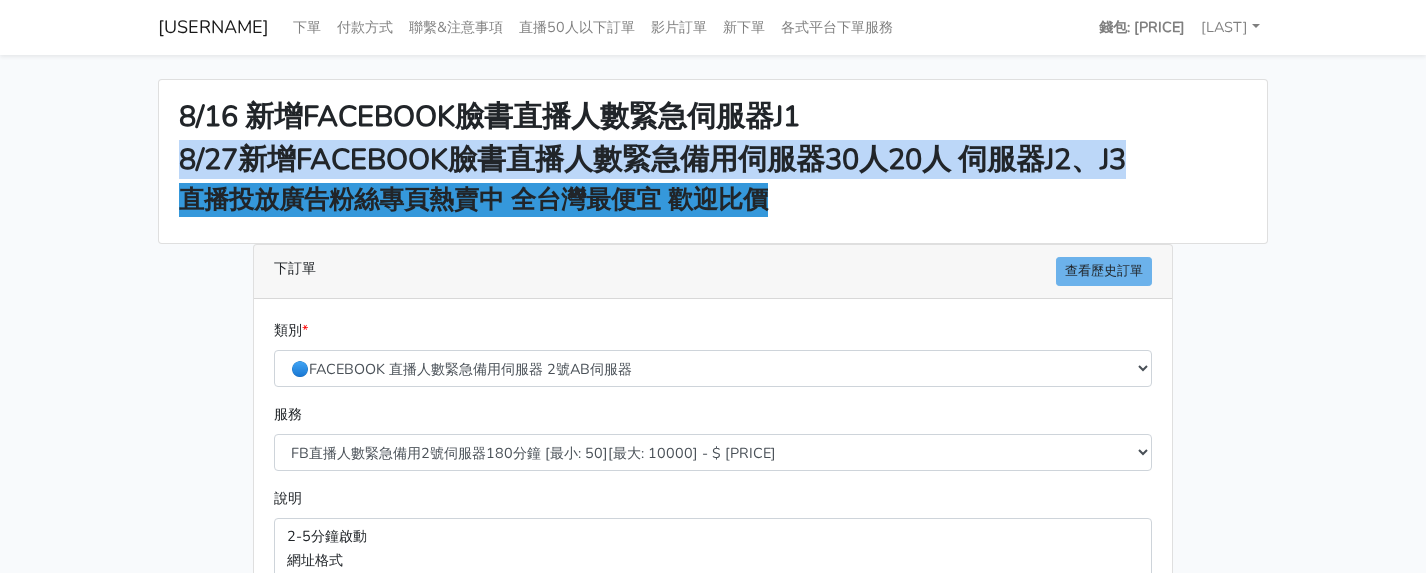 click on "8/27新增FACEBOOK臉書直播人數緊急備用伺服器30人20人 伺服器J2、J3" at bounding box center (489, 116) 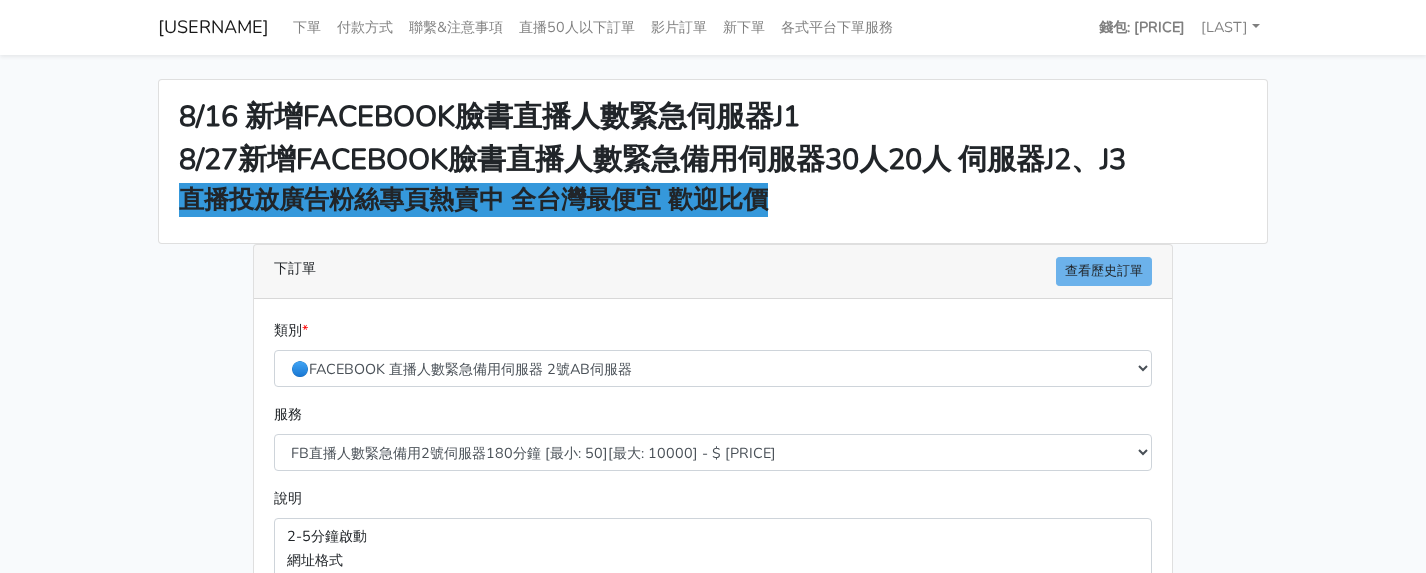 click on "直播投放廣告粉絲專頁熱賣中 全台灣最便宜 歡迎比價" at bounding box center [473, 200] 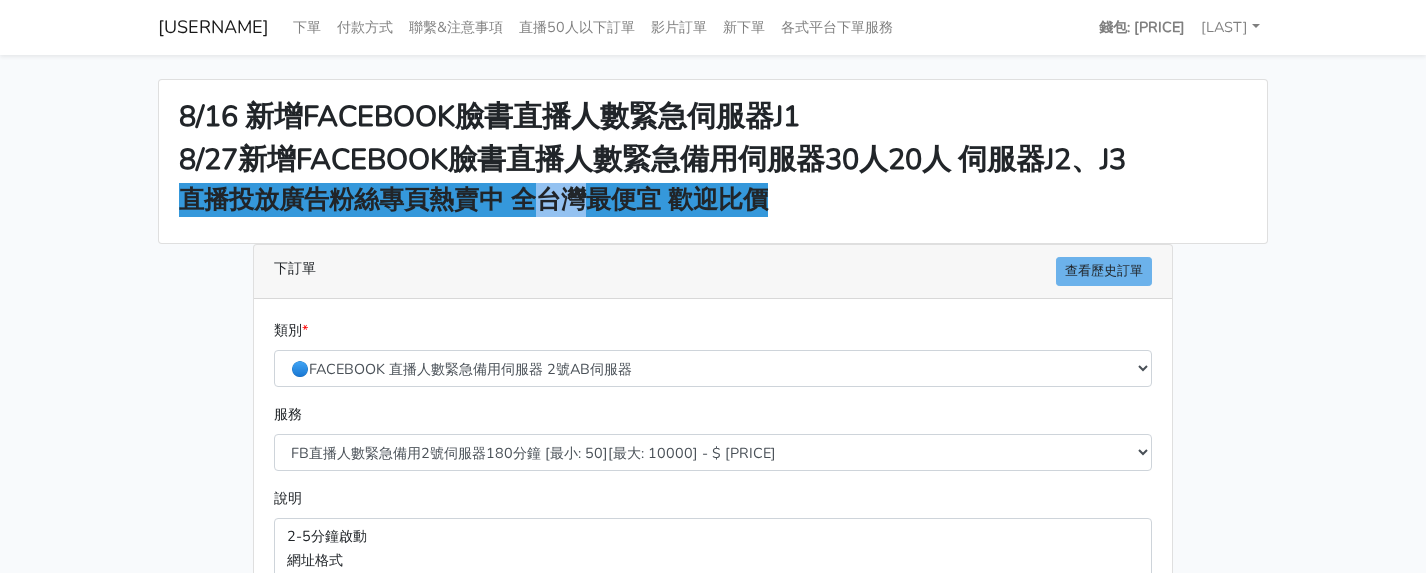 click on "直播投放廣告粉絲專頁熱賣中 全台灣最便宜 歡迎比價" at bounding box center (473, 200) 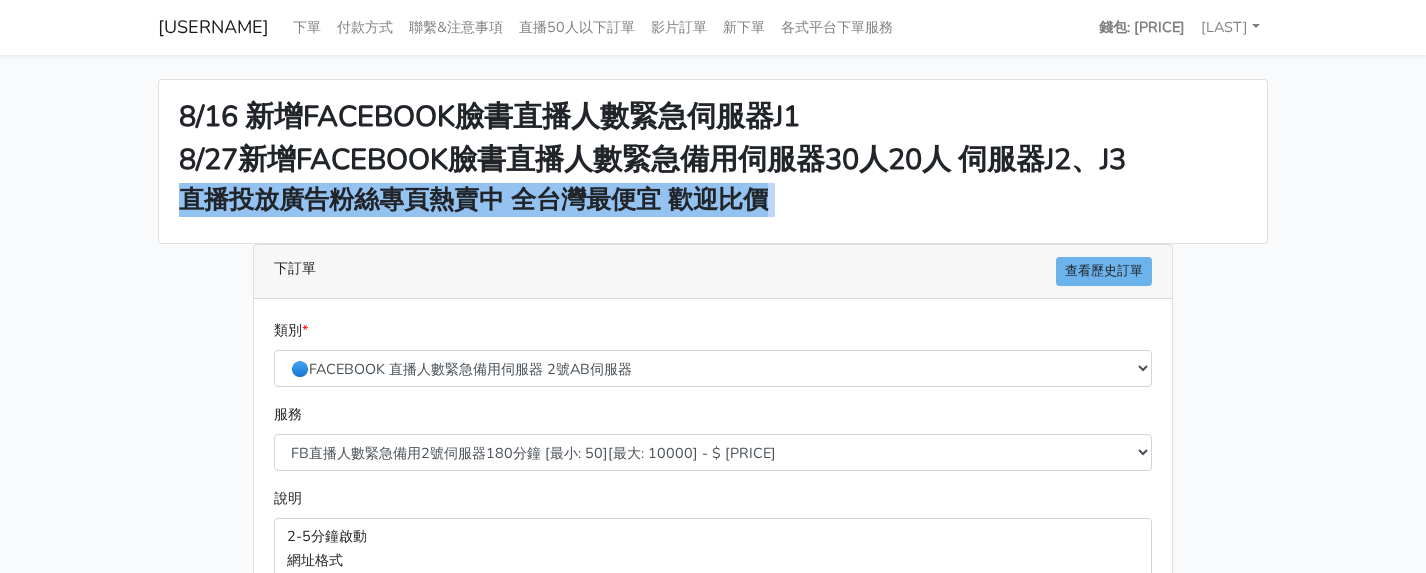 drag, startPoint x: 548, startPoint y: 203, endPoint x: 583, endPoint y: 231, distance: 44.82187 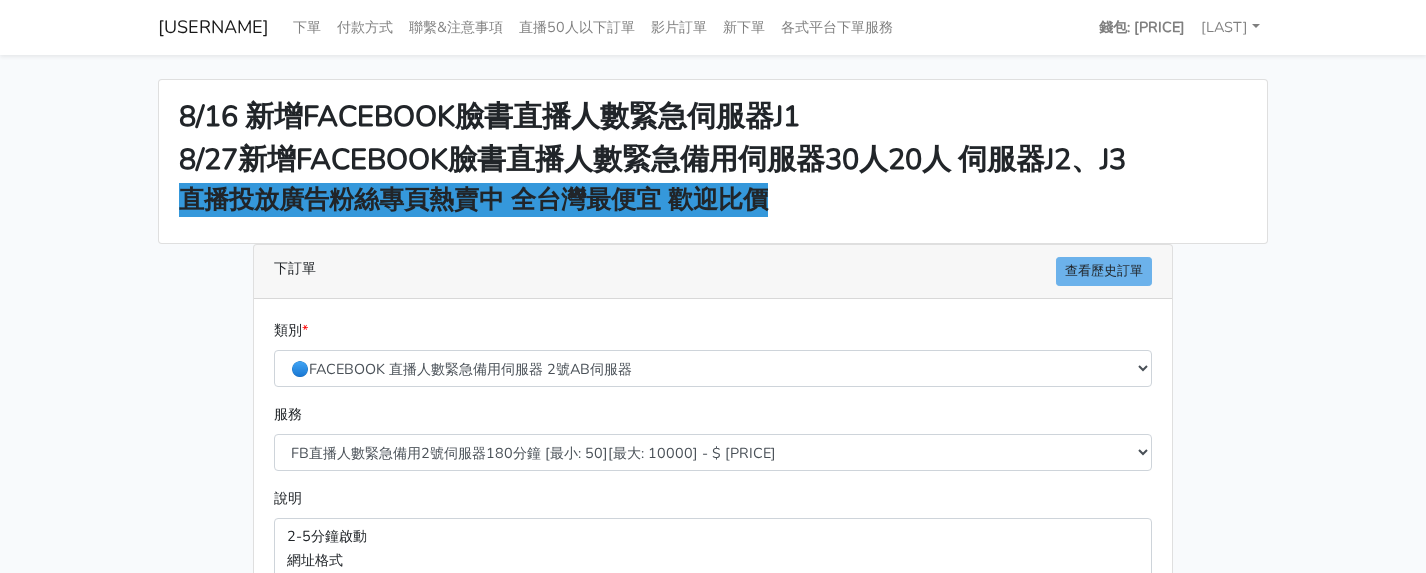 click on "下訂單
查看歷史訂單
類別 *
🔵FACEBOOK 直播人數緊急備用伺服器 2號AB伺服器
🔵FACEBOOK 網軍專用貼文留言 安全保密
🔵FACEBOOK 直播人數伺服器 快進
🔵9/30 FACEBOOK 直播人數緩慢進場緩慢退場 台灣獨家
🔵FACEBOOK 直播人數緊急備用伺服器 J1" at bounding box center [713, 619] 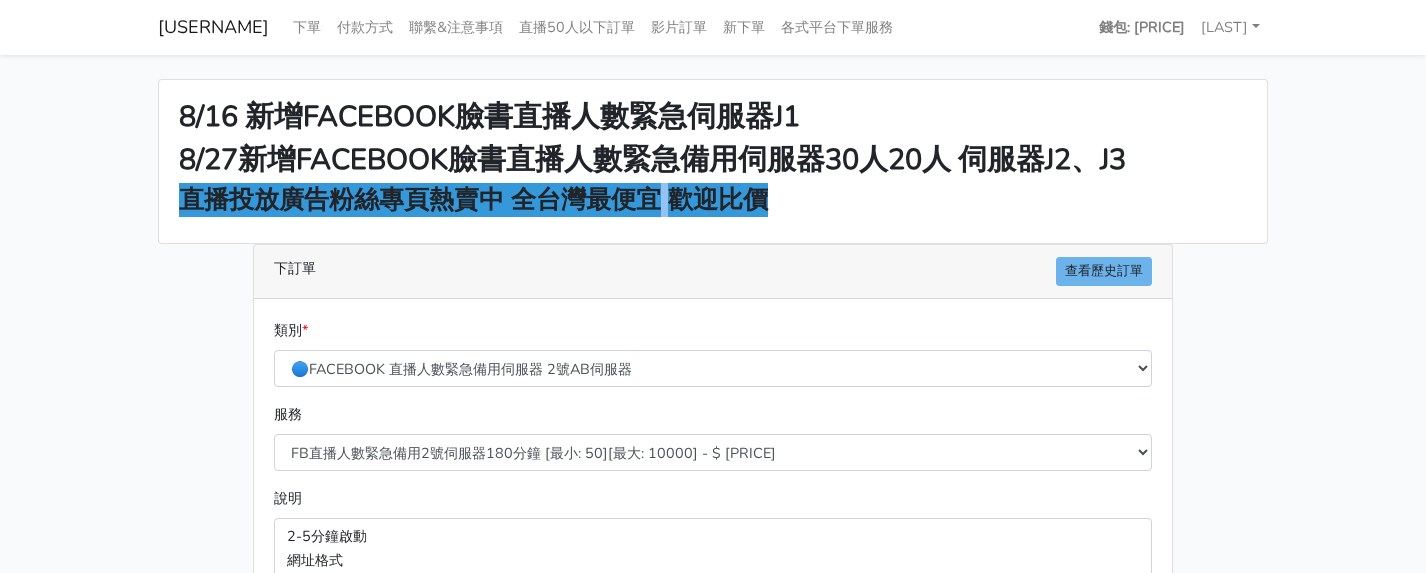click on "直播投放廣告粉絲專頁熱賣中 全台灣最便宜 歡迎比價" at bounding box center (473, 200) 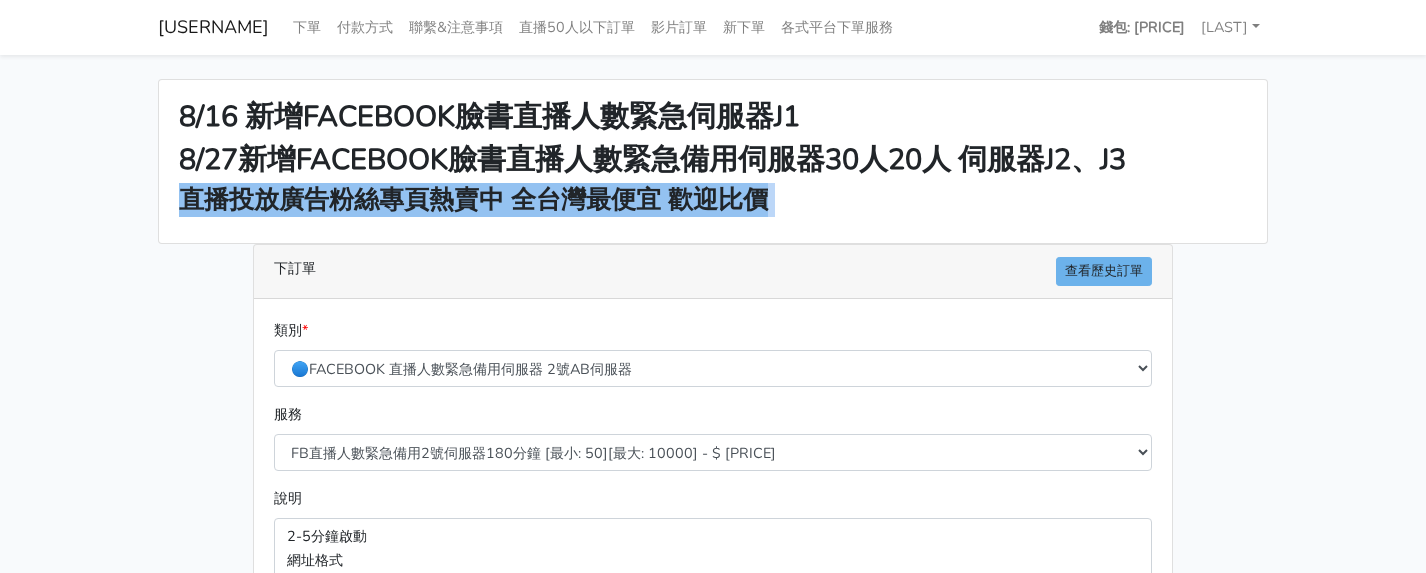 drag, startPoint x: 658, startPoint y: 202, endPoint x: 670, endPoint y: 302, distance: 100.71743 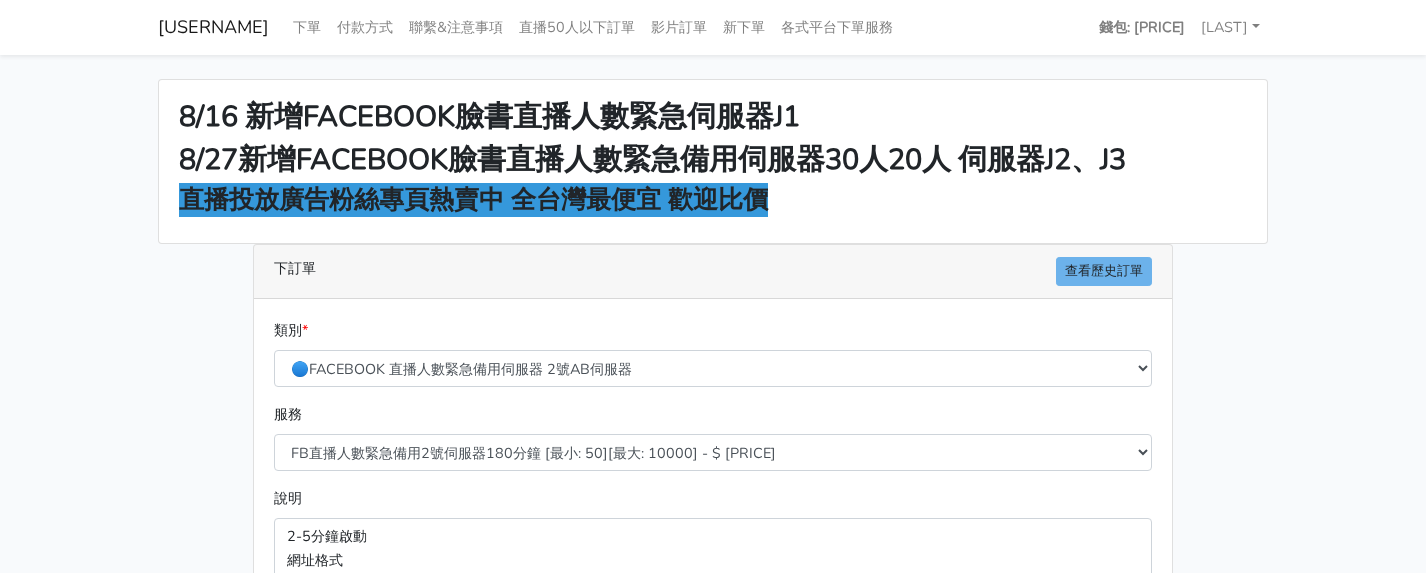 click on "類別 *
🔵FACEBOOK 直播人數緊急備用伺服器 2號AB伺服器
🔵FACEBOOK 網軍專用貼文留言 安全保密
🔵FACEBOOK 直播人數伺服器 快進
🔵9/30 FACEBOOK 直播人數緩慢進場緩慢退場 台灣獨家
🔵FACEBOOK 直播人數緊急備用伺服器 J1
🌕IG直播人數 服務 * *" at bounding box center [713, 646] 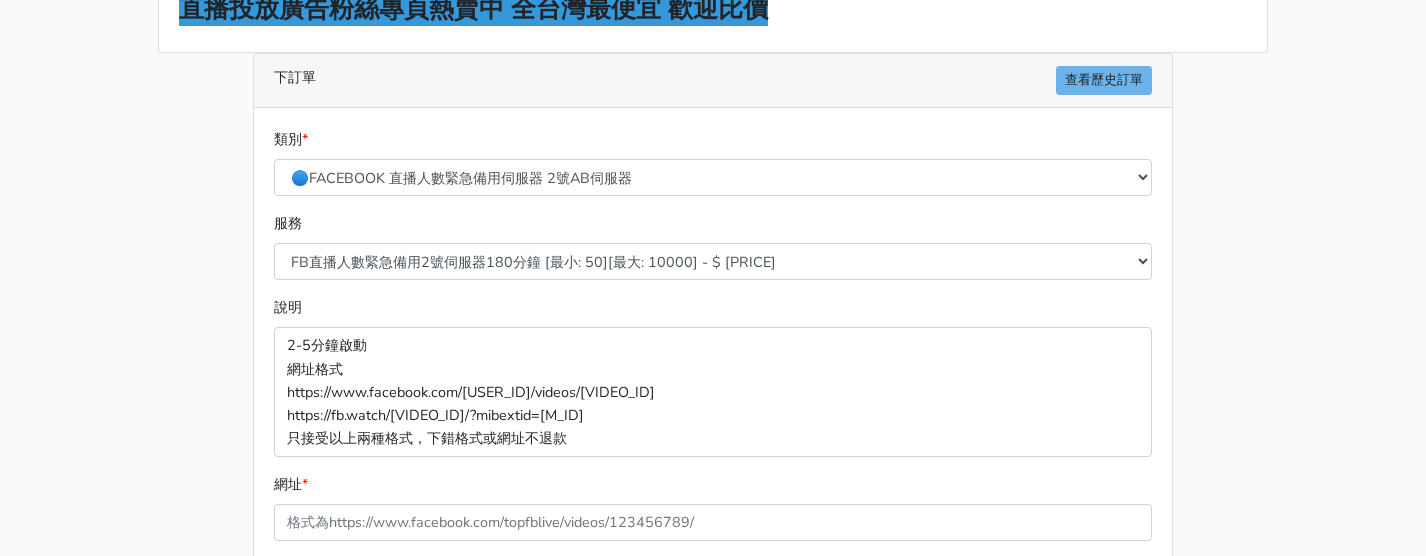 scroll, scrollTop: 200, scrollLeft: 0, axis: vertical 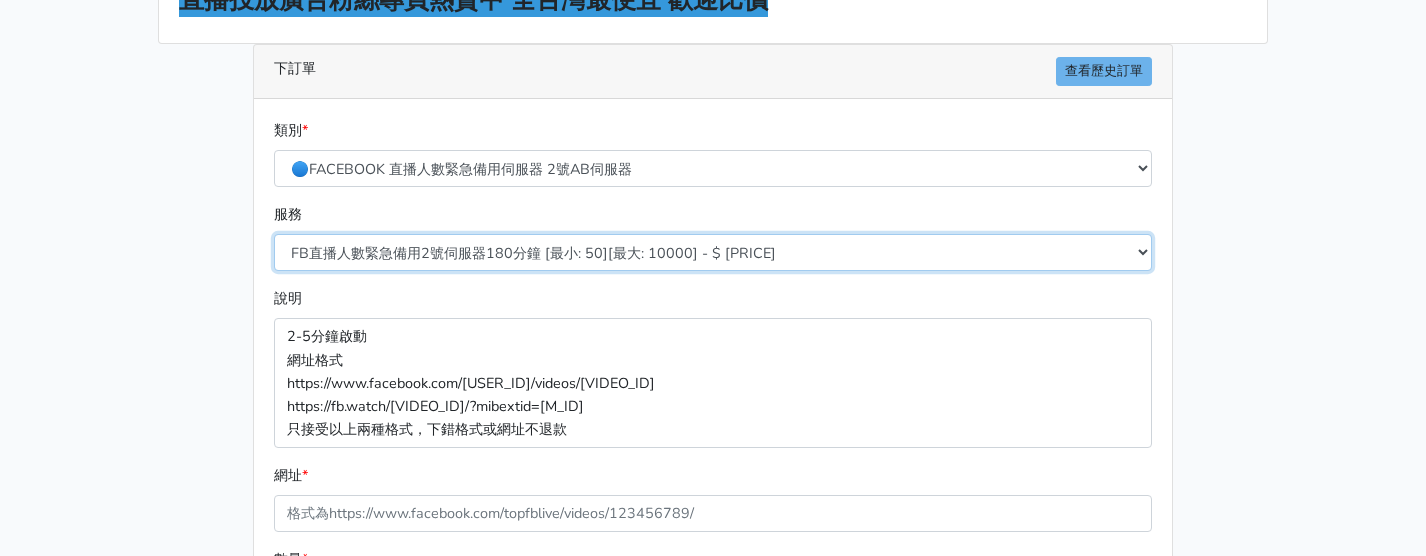 drag, startPoint x: 499, startPoint y: 249, endPoint x: 499, endPoint y: 269, distance: 20 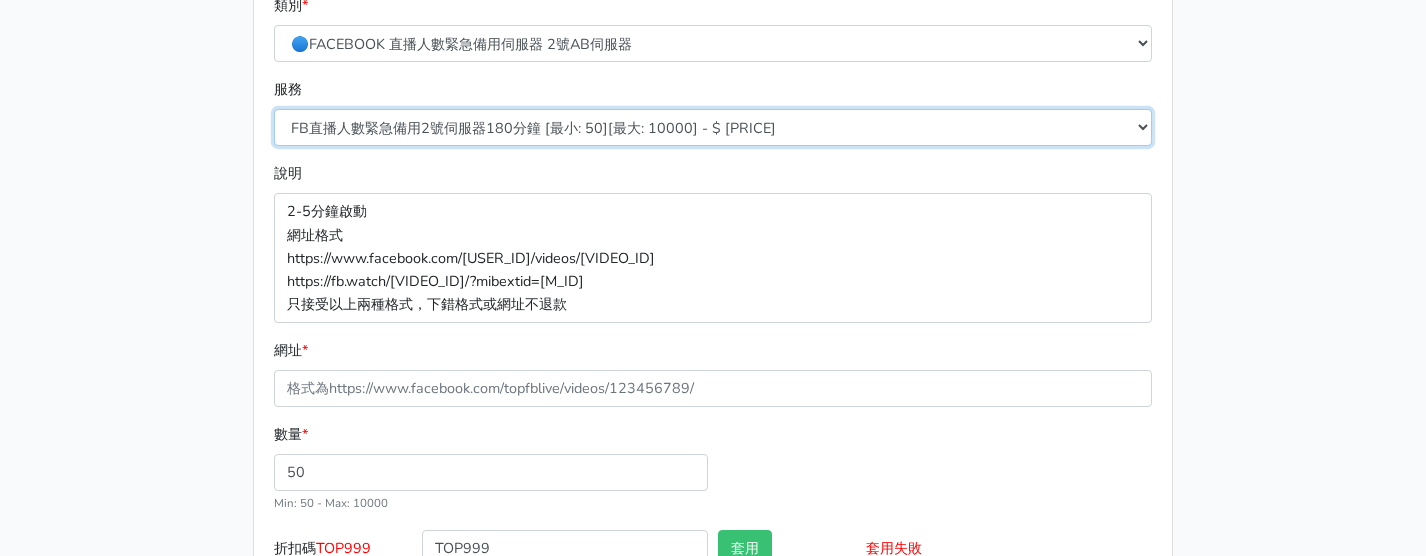 scroll, scrollTop: 463, scrollLeft: 0, axis: vertical 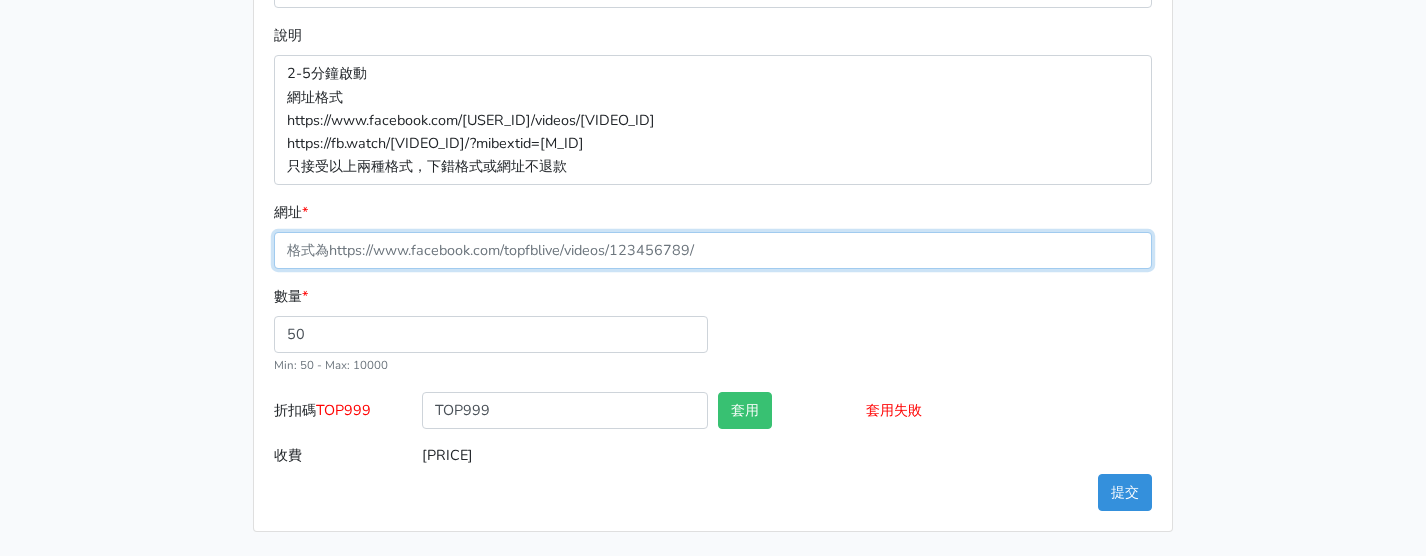 click on "網址 *" at bounding box center (713, 250) 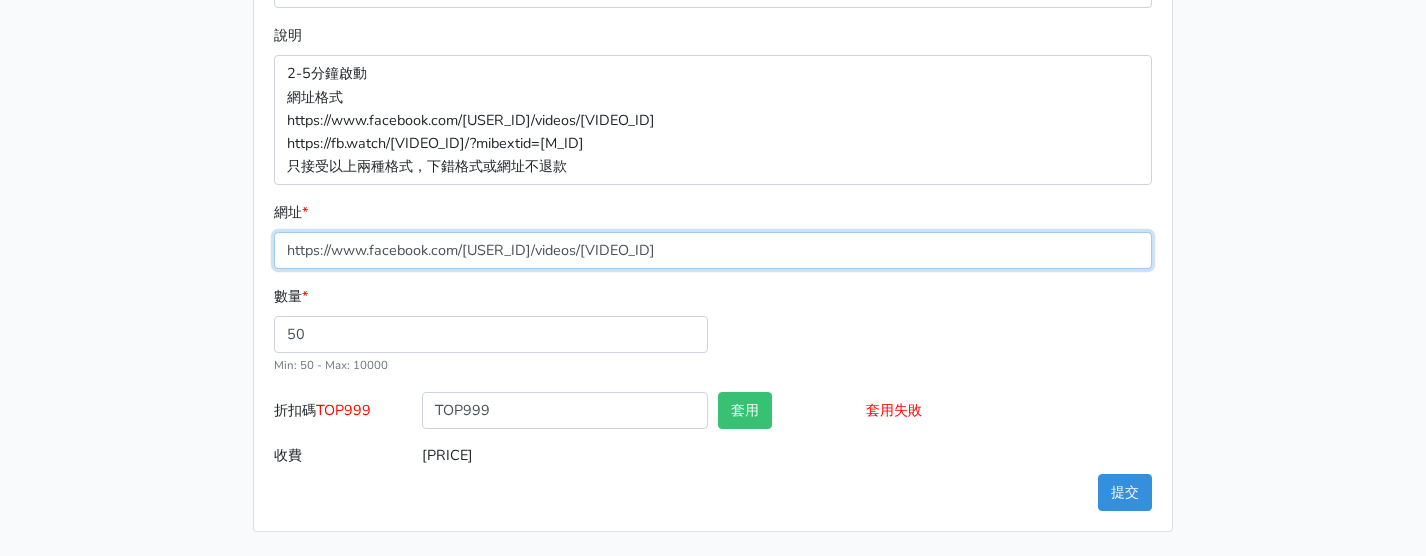 type on "https://www.facebook.com/[USER_ID]/videos/[VIDEO_ID]" 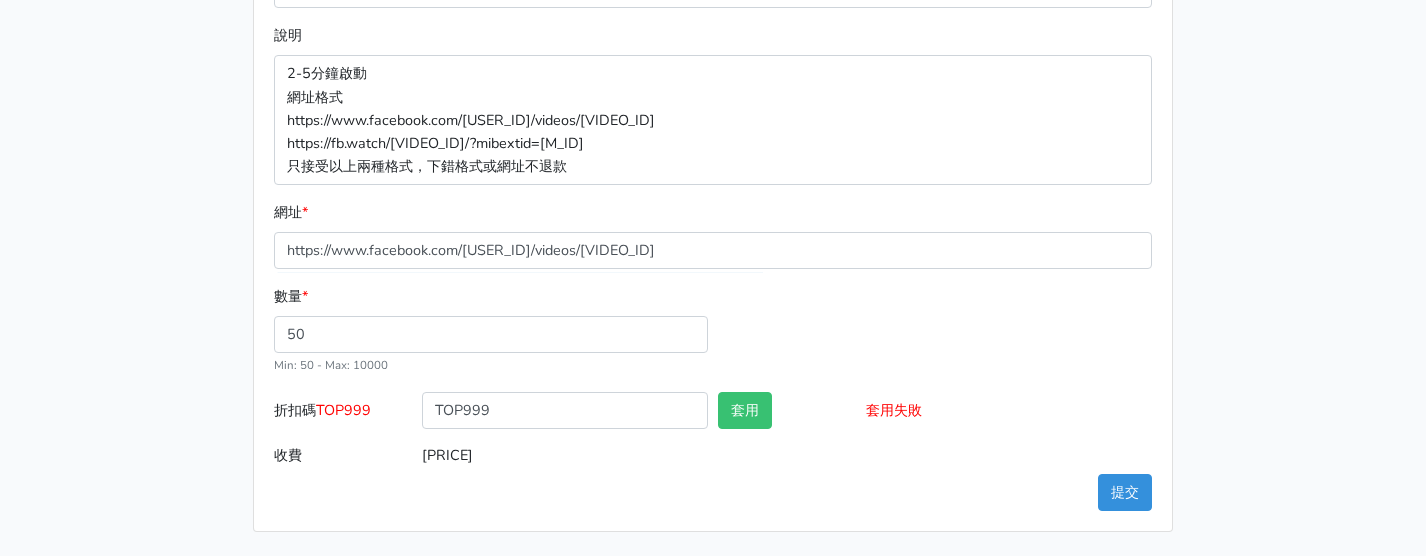 click on "數量 *
50
Min: 50 - Max: 10000" at bounding box center (713, 338) 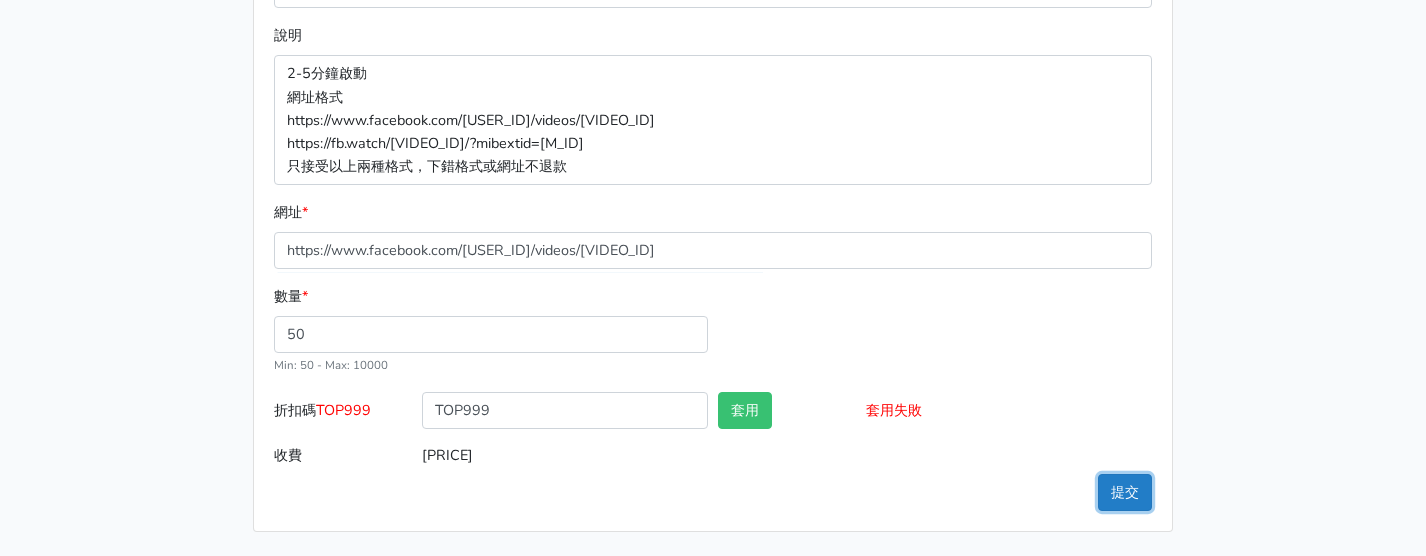 click on "提交" at bounding box center (1125, 492) 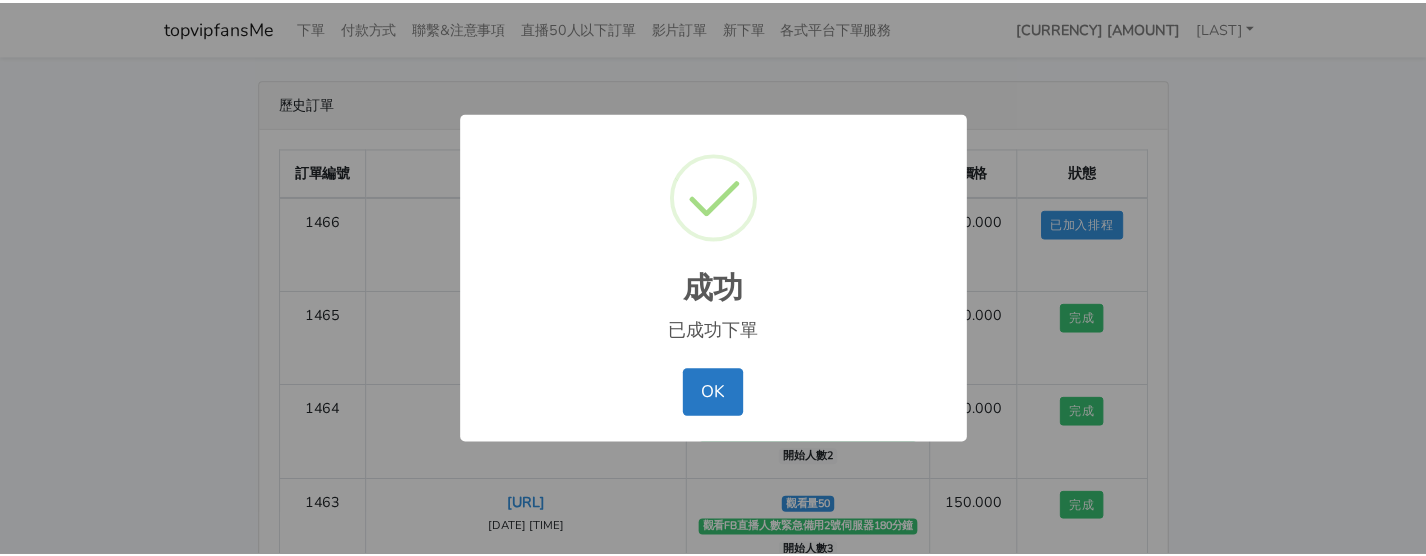 scroll, scrollTop: 0, scrollLeft: 0, axis: both 